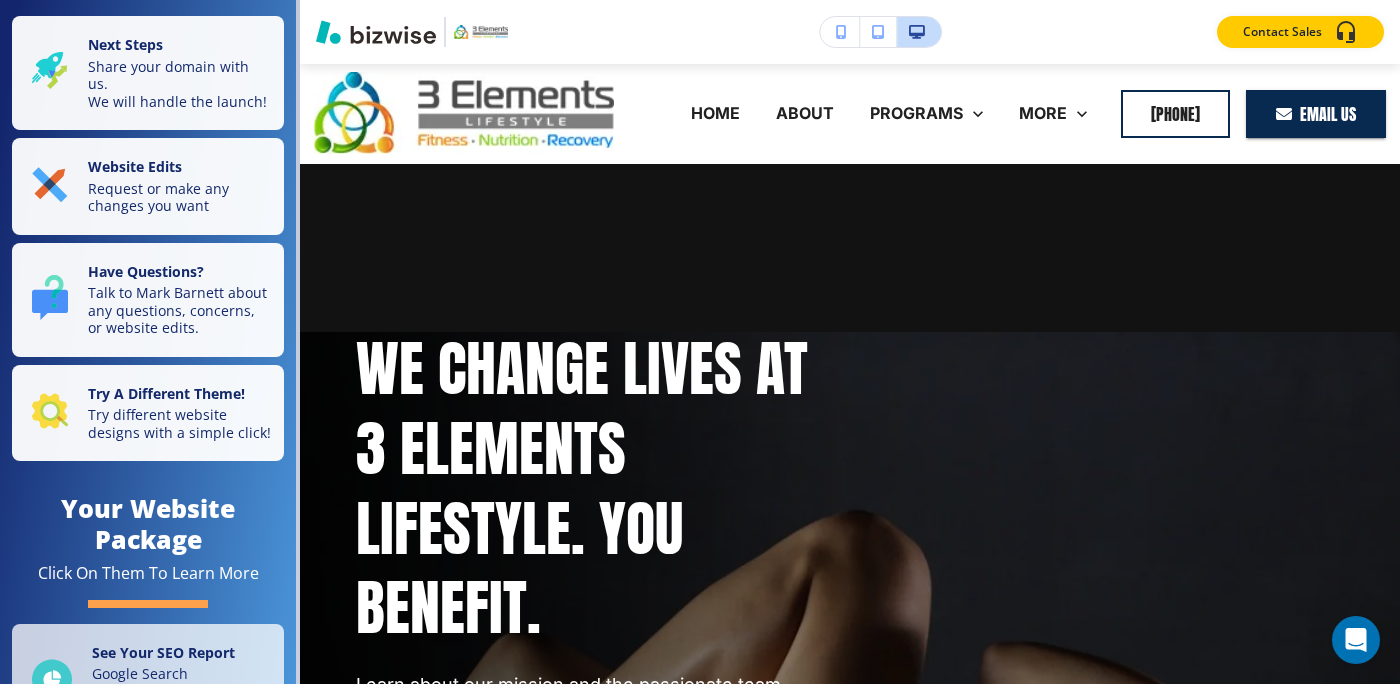 scroll, scrollTop: 0, scrollLeft: 0, axis: both 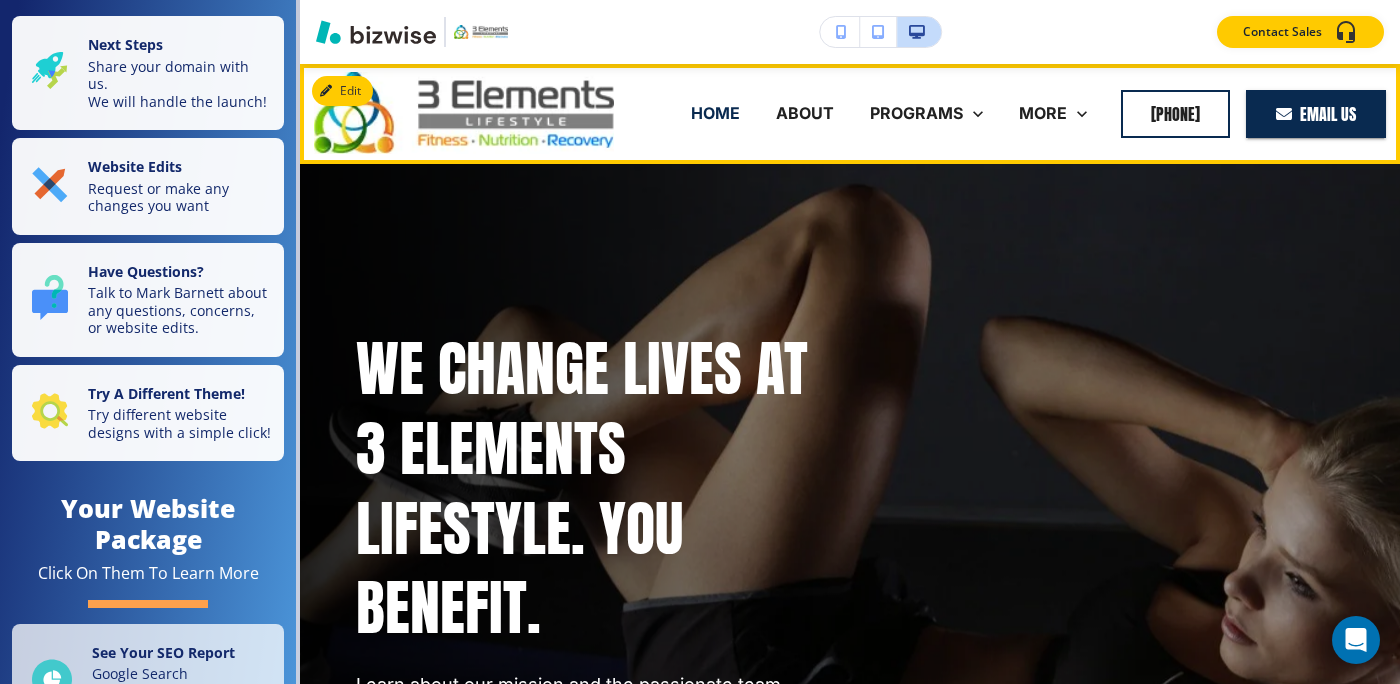 click on "HOME" at bounding box center [715, 113] 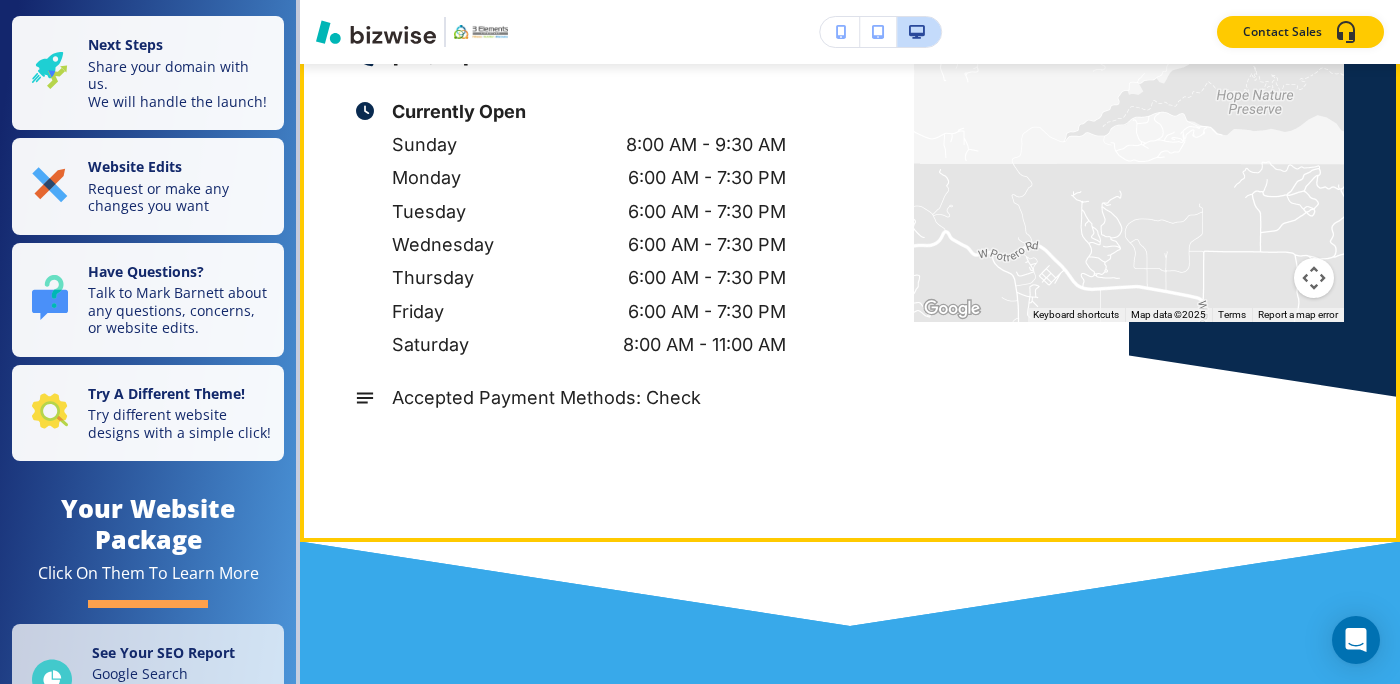 scroll, scrollTop: 12197, scrollLeft: 0, axis: vertical 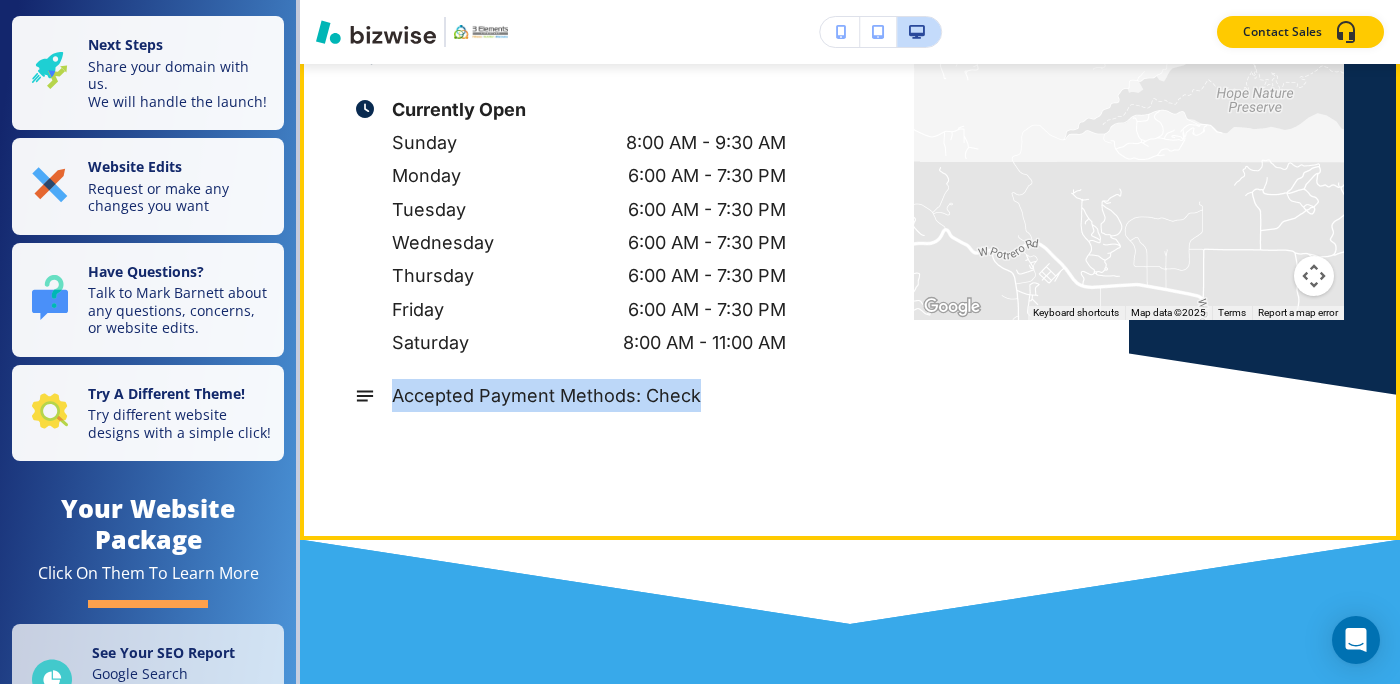 drag, startPoint x: 697, startPoint y: 395, endPoint x: 395, endPoint y: 405, distance: 302.16553 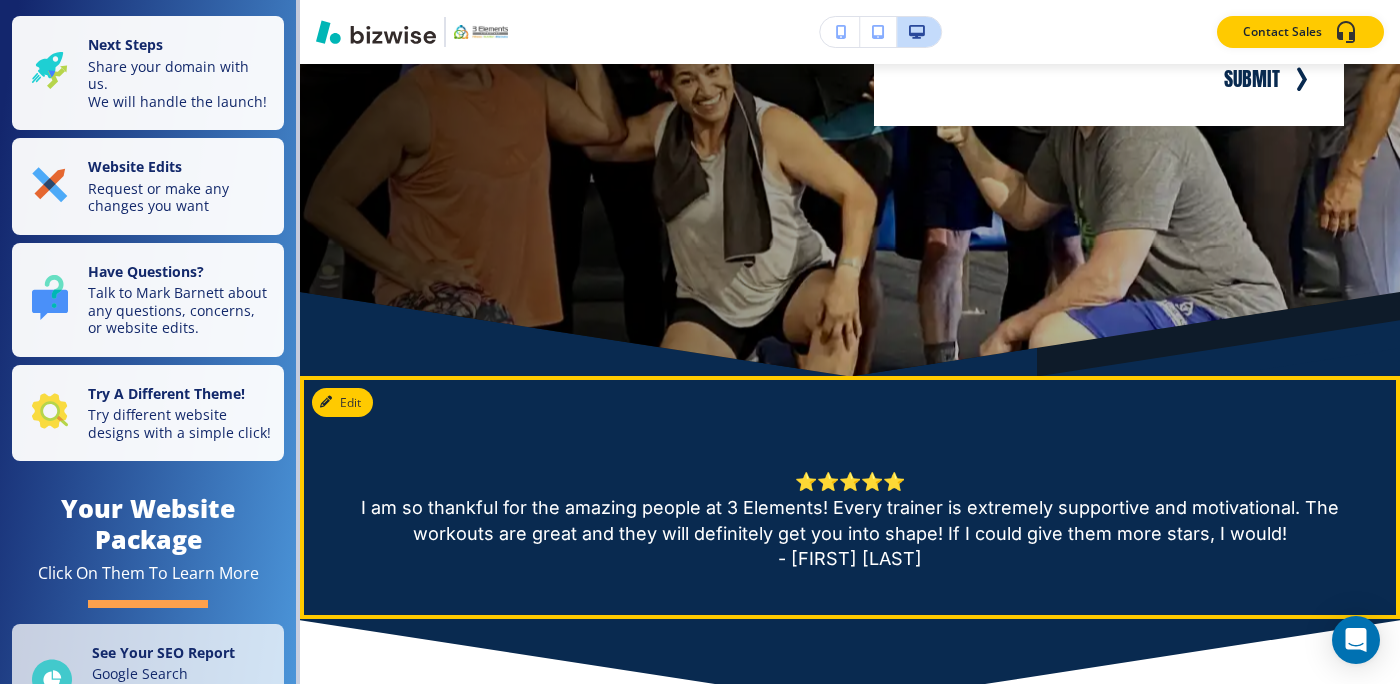 scroll, scrollTop: 0, scrollLeft: 0, axis: both 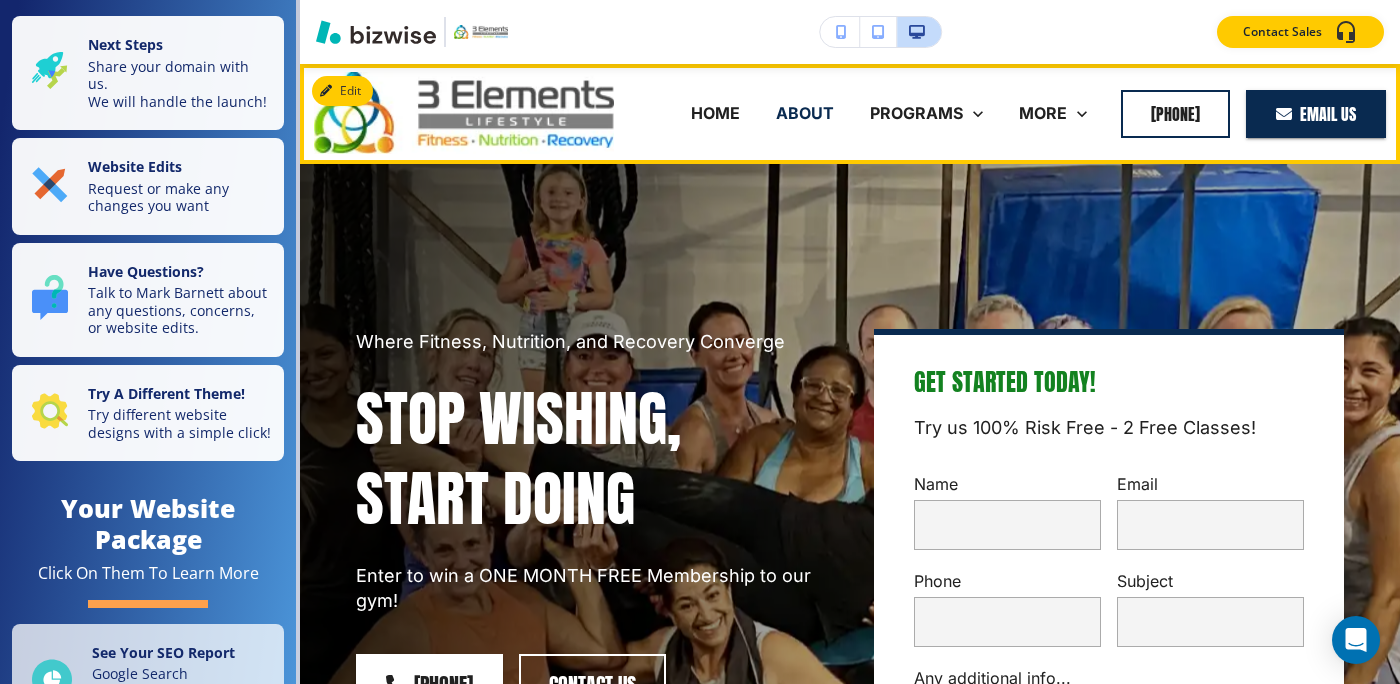 click on "ABOUT" at bounding box center [805, 113] 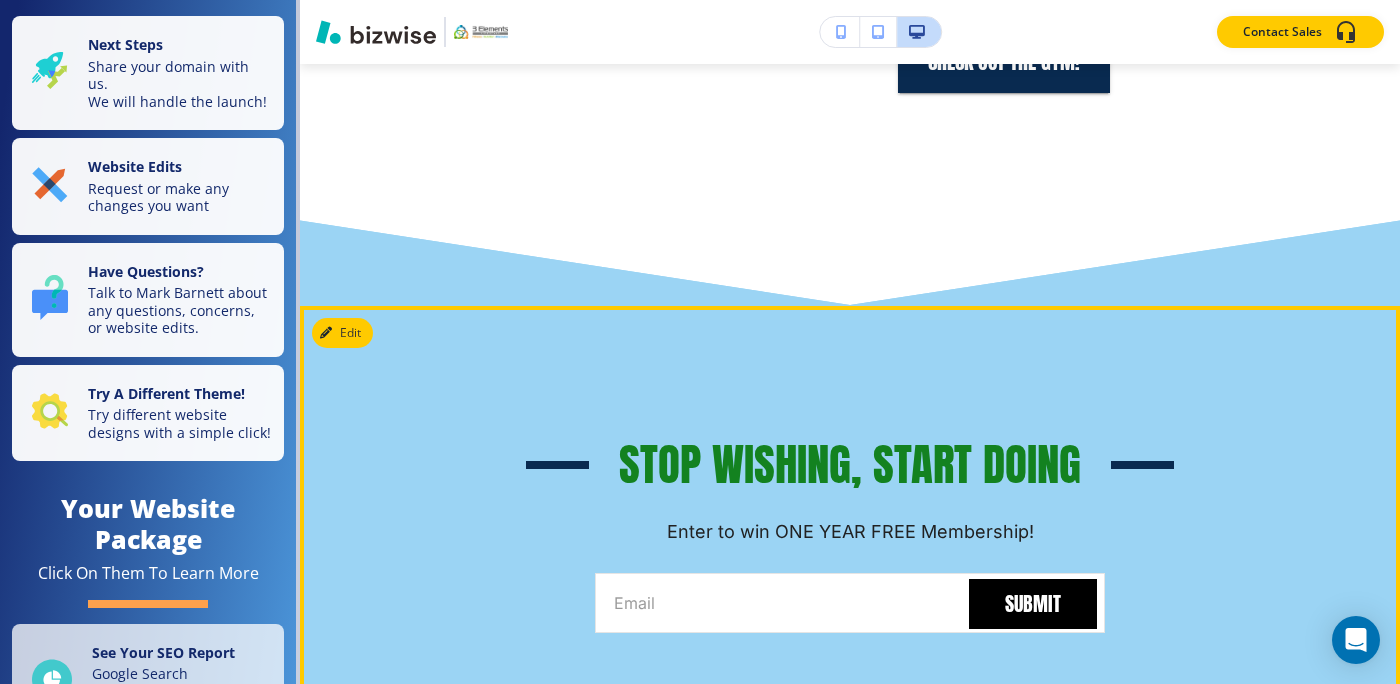 scroll, scrollTop: 2280, scrollLeft: 0, axis: vertical 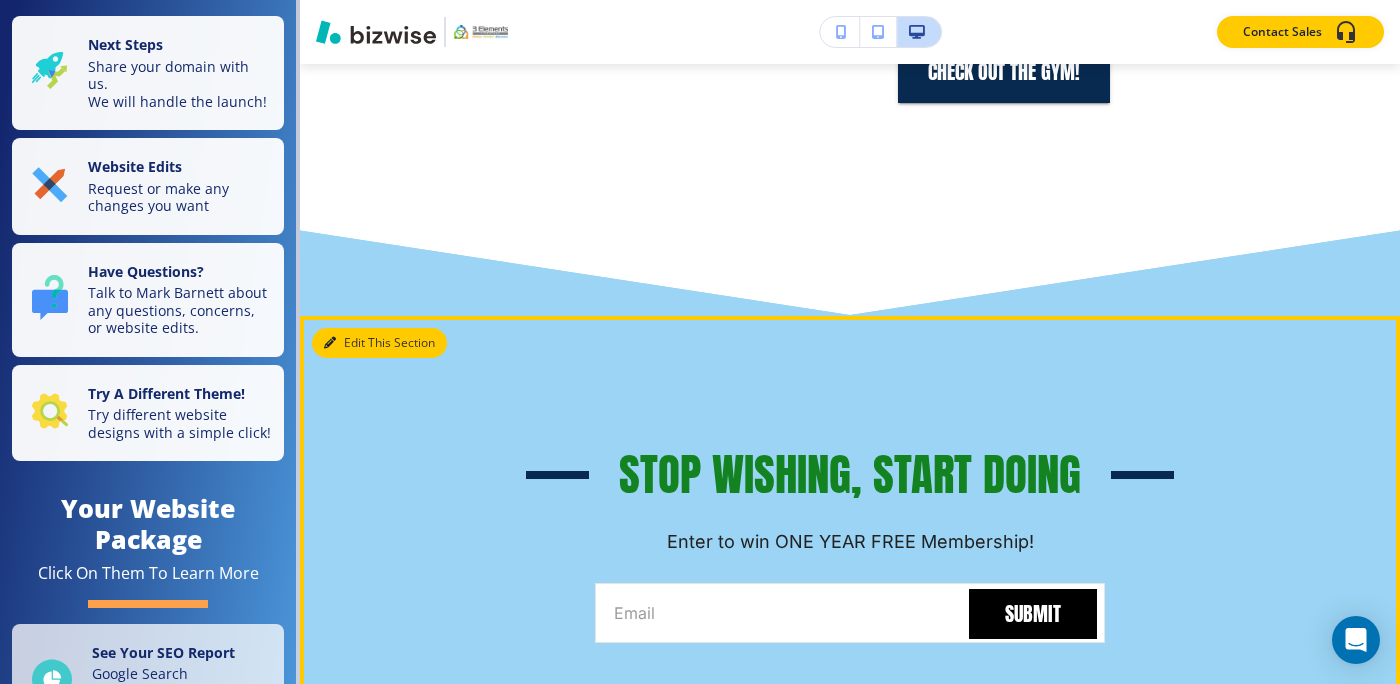 click on "Edit This Section" at bounding box center (379, 343) 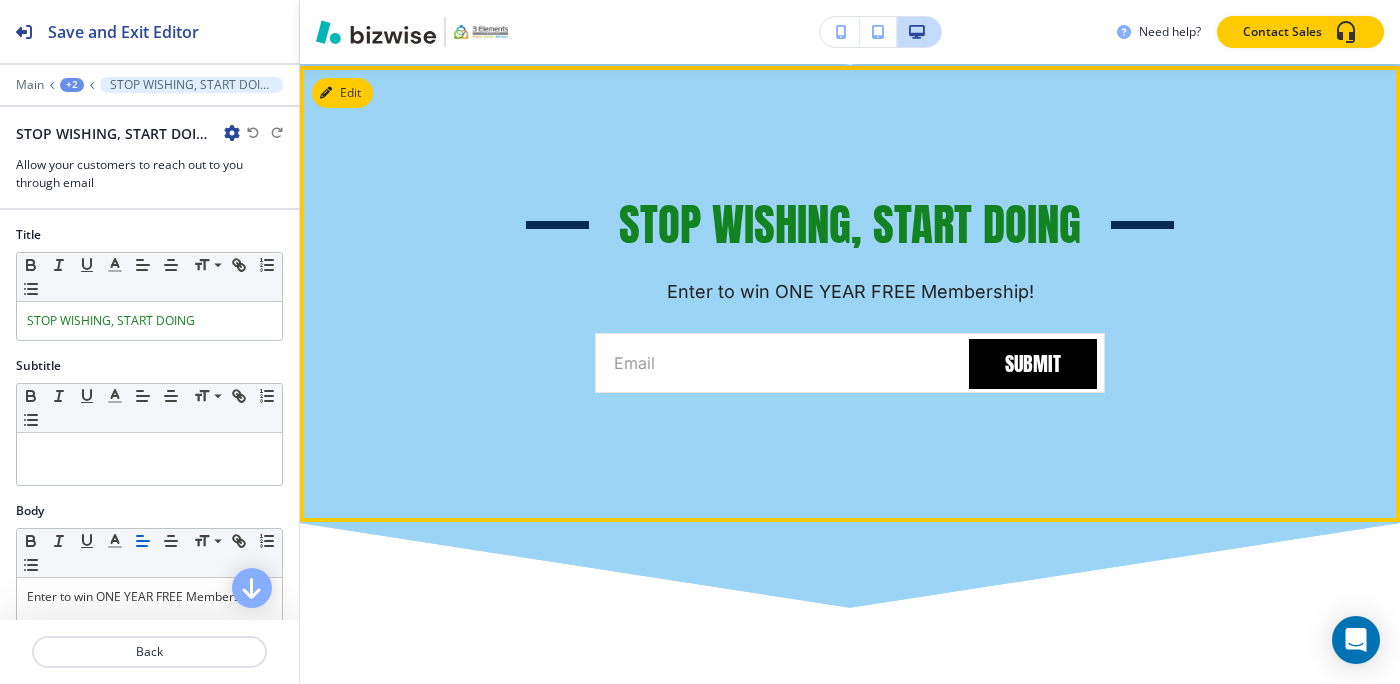 scroll, scrollTop: 2532, scrollLeft: 0, axis: vertical 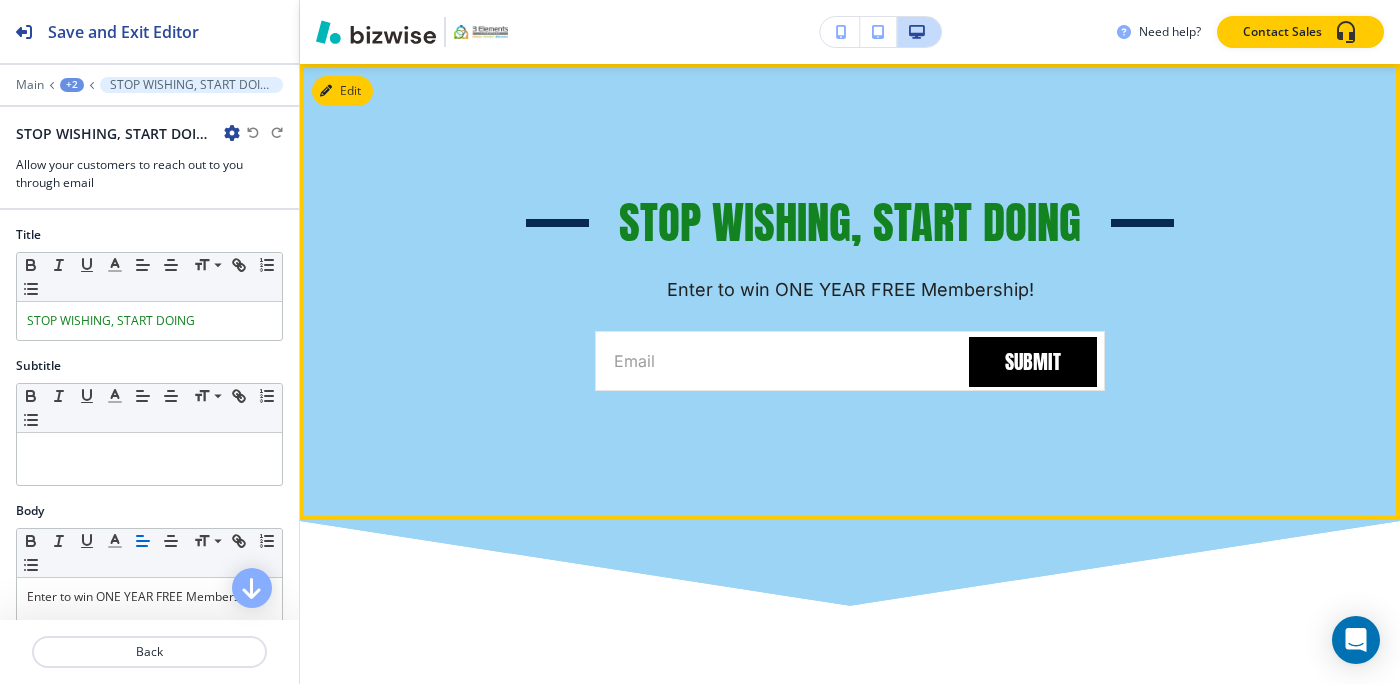 click on "STOP WISHING, START DOING Enter to win ONE YEAR FREE Membership!" at bounding box center (850, 248) 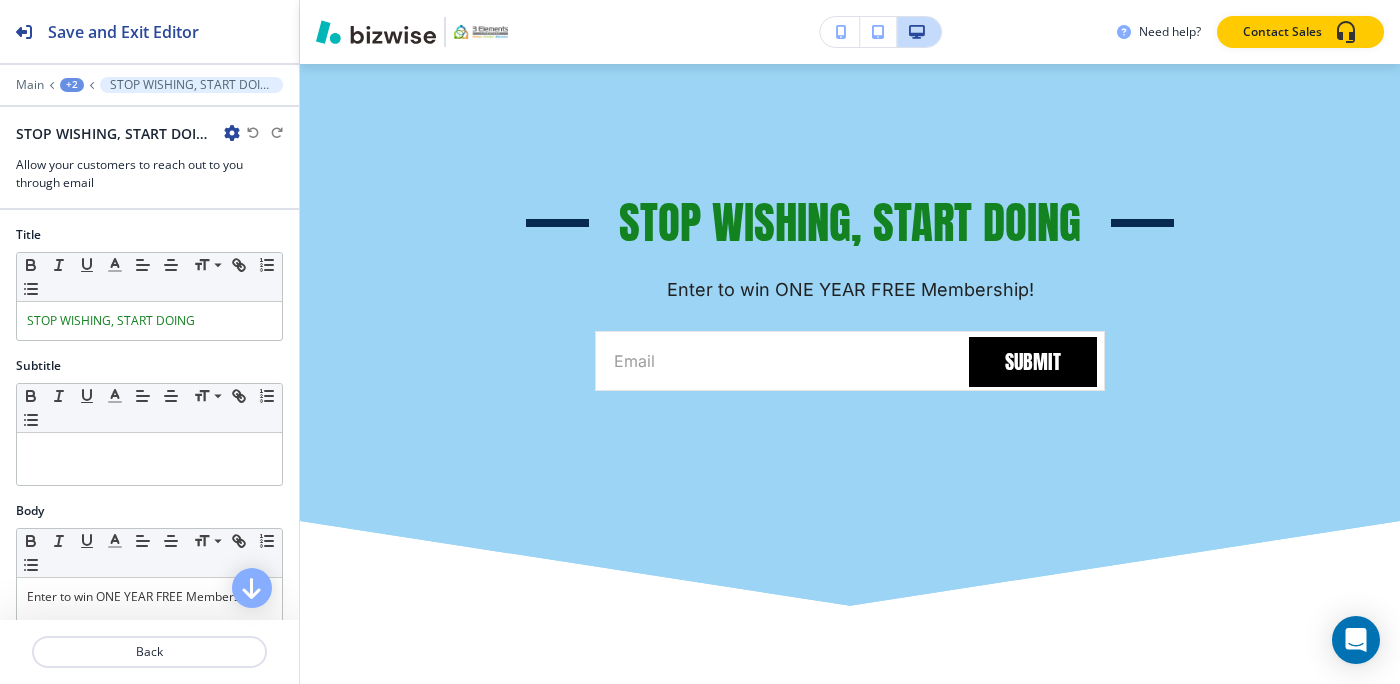 click on "Enter to win ONE YEAR FREE Membership!" at bounding box center [850, 290] 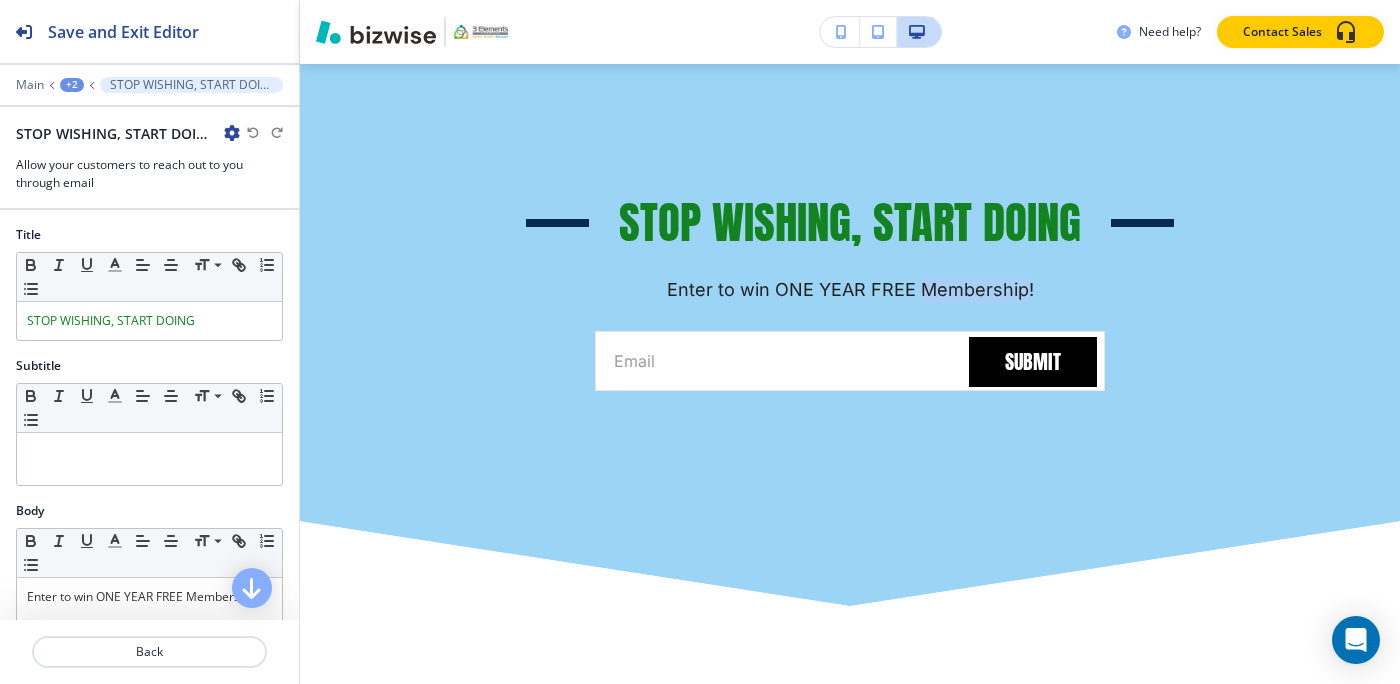 click on "Enter to win ONE YEAR FREE Membership!" at bounding box center (850, 290) 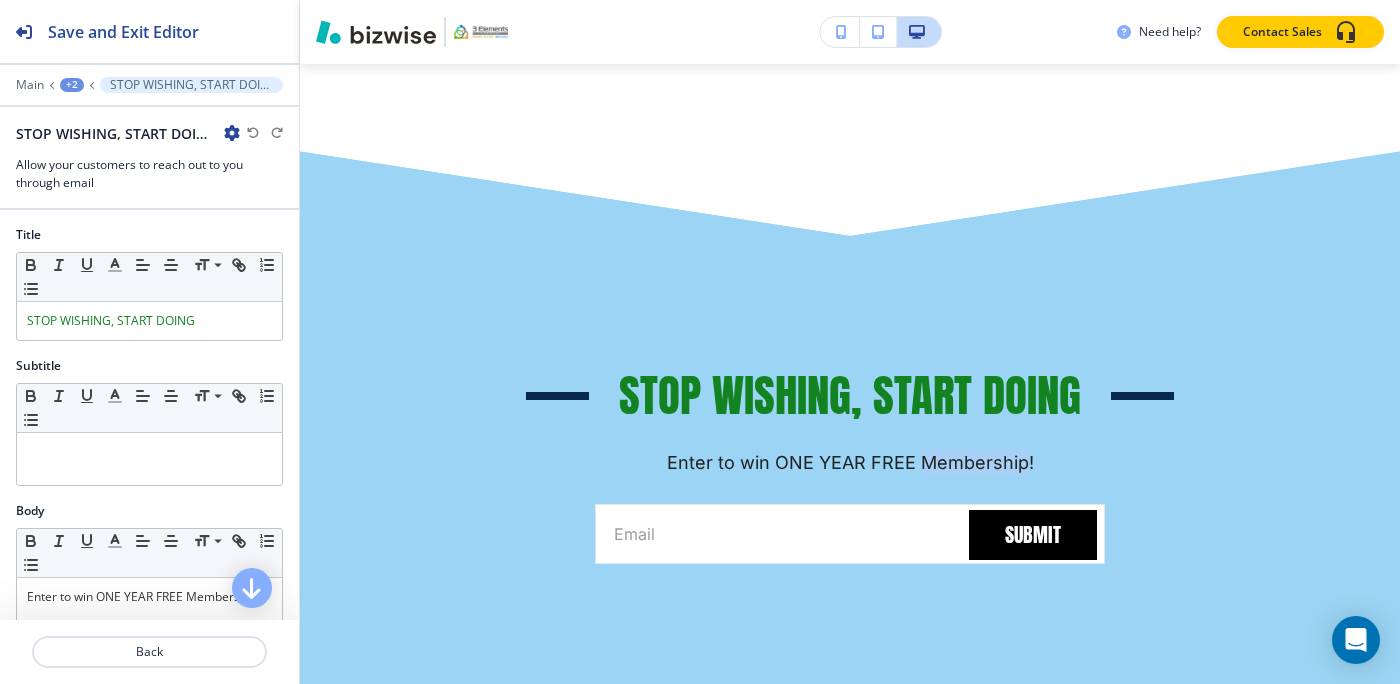 scroll, scrollTop: 2351, scrollLeft: 0, axis: vertical 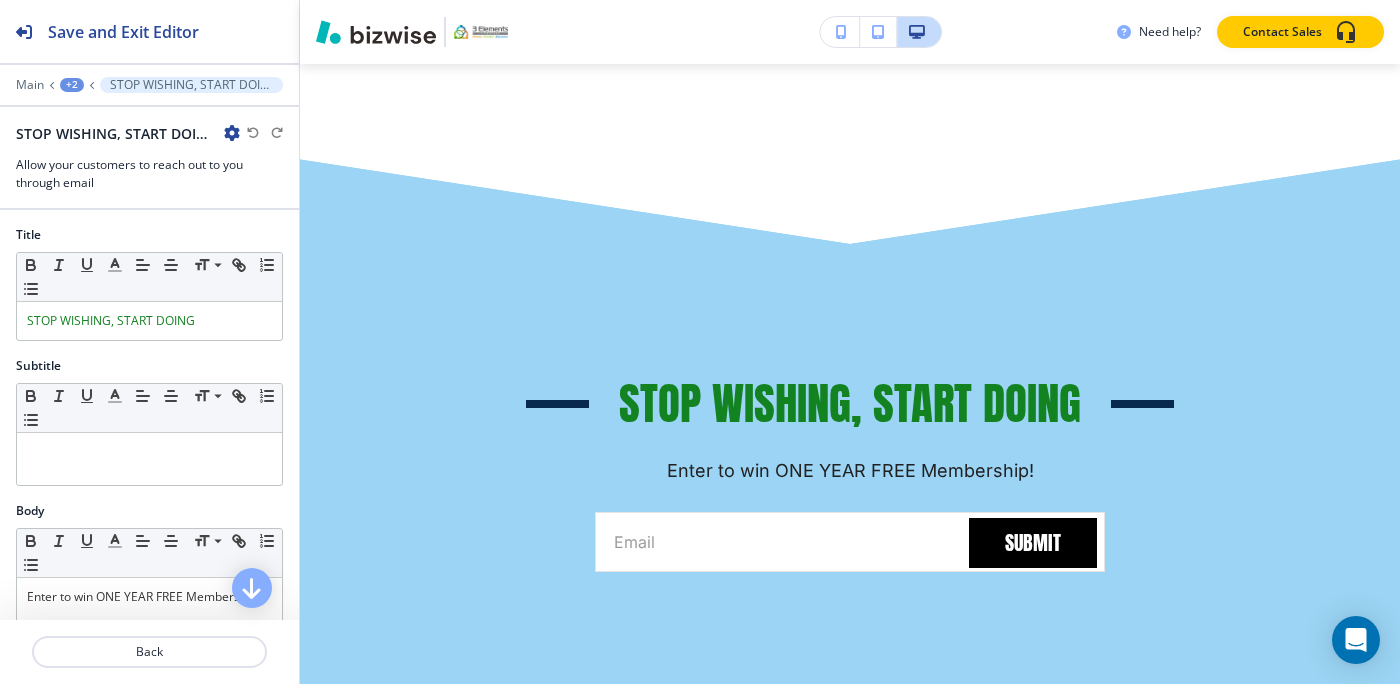 click on "STOP WISHING, START DOING Enter to win ONE YEAR FREE Membership! [EMAIL] Submit" at bounding box center [850, 473] 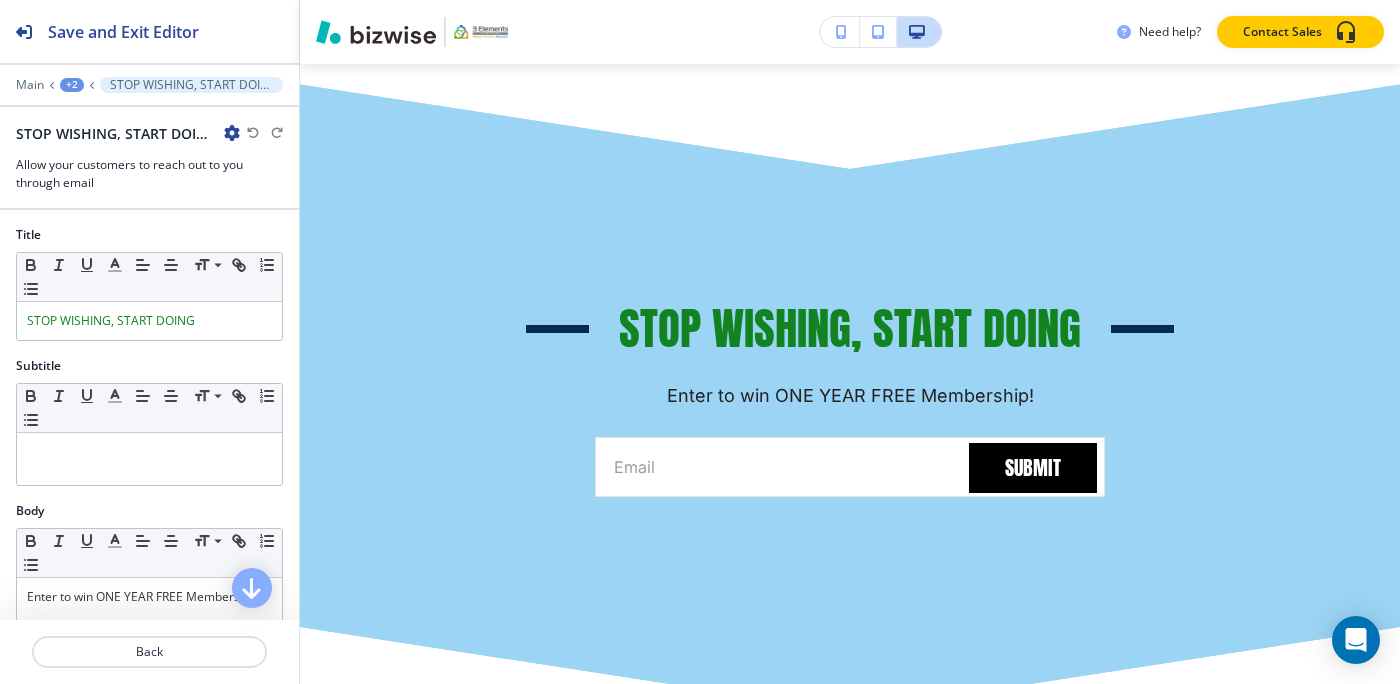scroll, scrollTop: 2413, scrollLeft: 0, axis: vertical 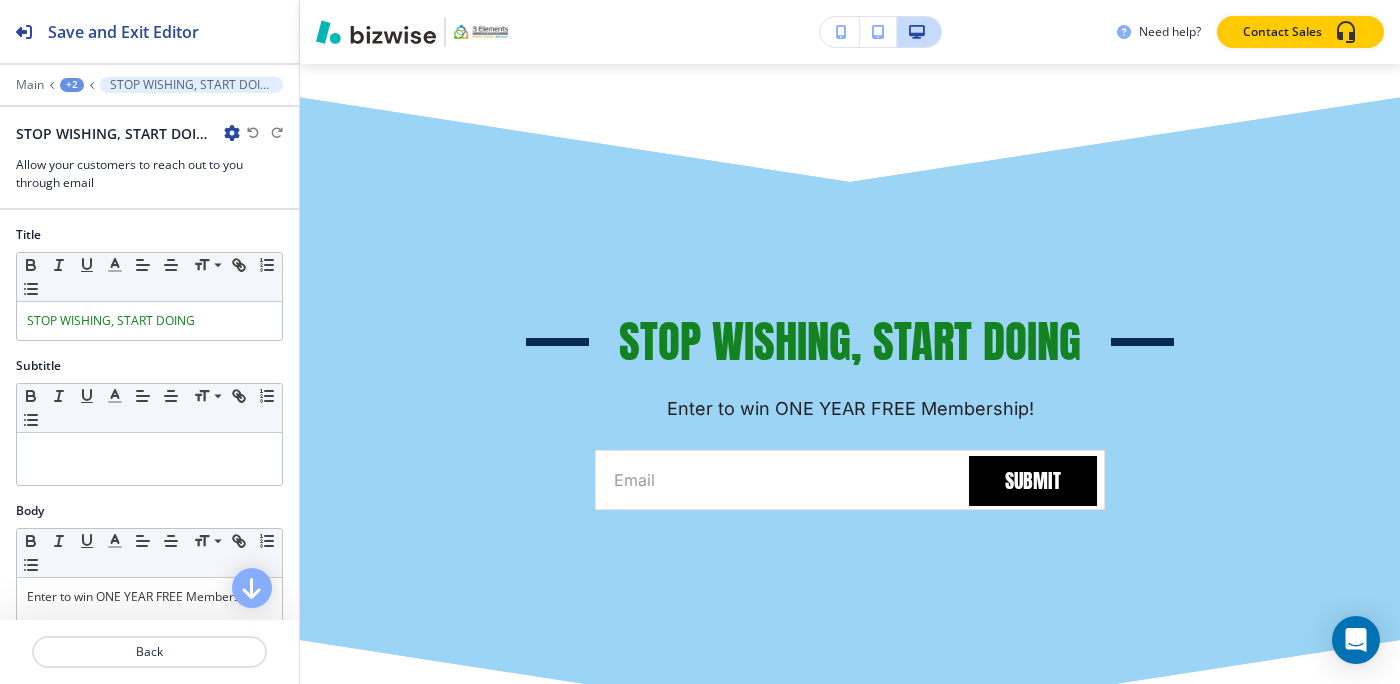 click on "STOP WISHING, START DOING Enter to win ONE YEAR FREE Membership!" at bounding box center [850, 367] 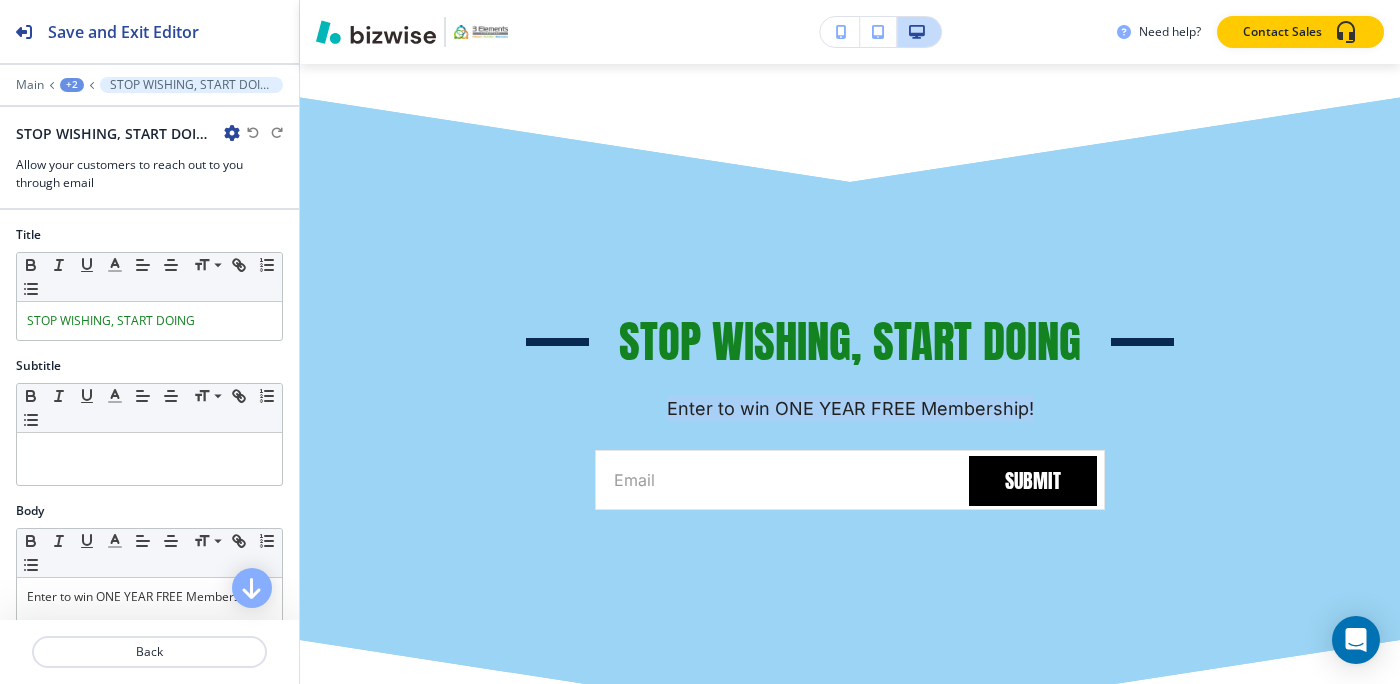 drag, startPoint x: 1033, startPoint y: 401, endPoint x: 670, endPoint y: 406, distance: 363.03442 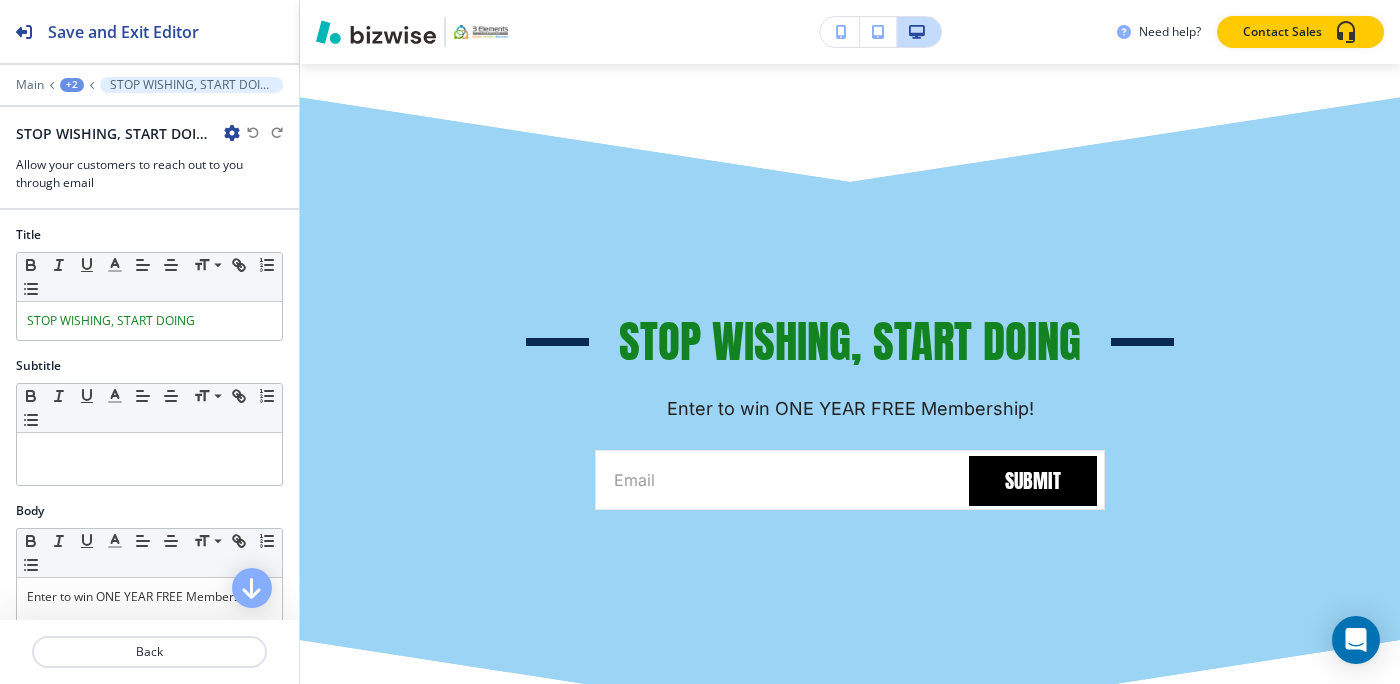 click on "STOP WISHING, START DOING Enter to win ONE YEAR FREE Membership! [EMAIL] Submit" at bounding box center [850, 411] 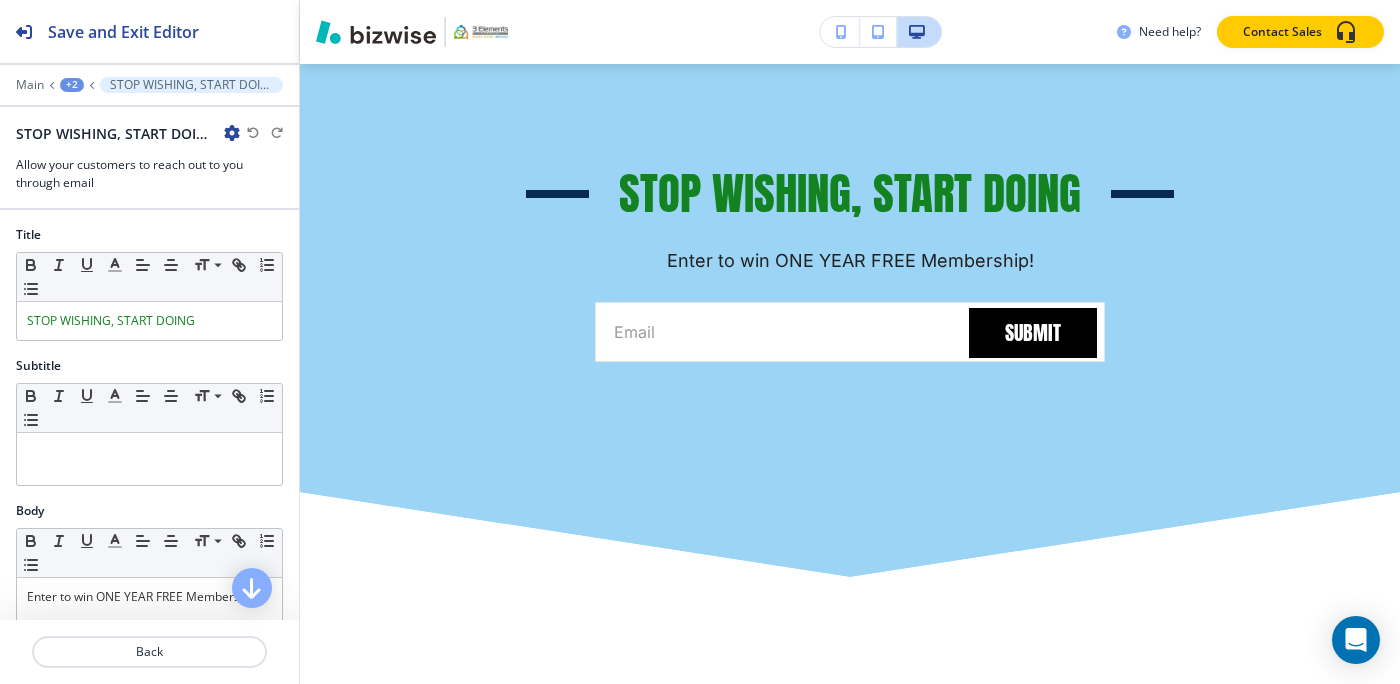 scroll, scrollTop: 2556, scrollLeft: 0, axis: vertical 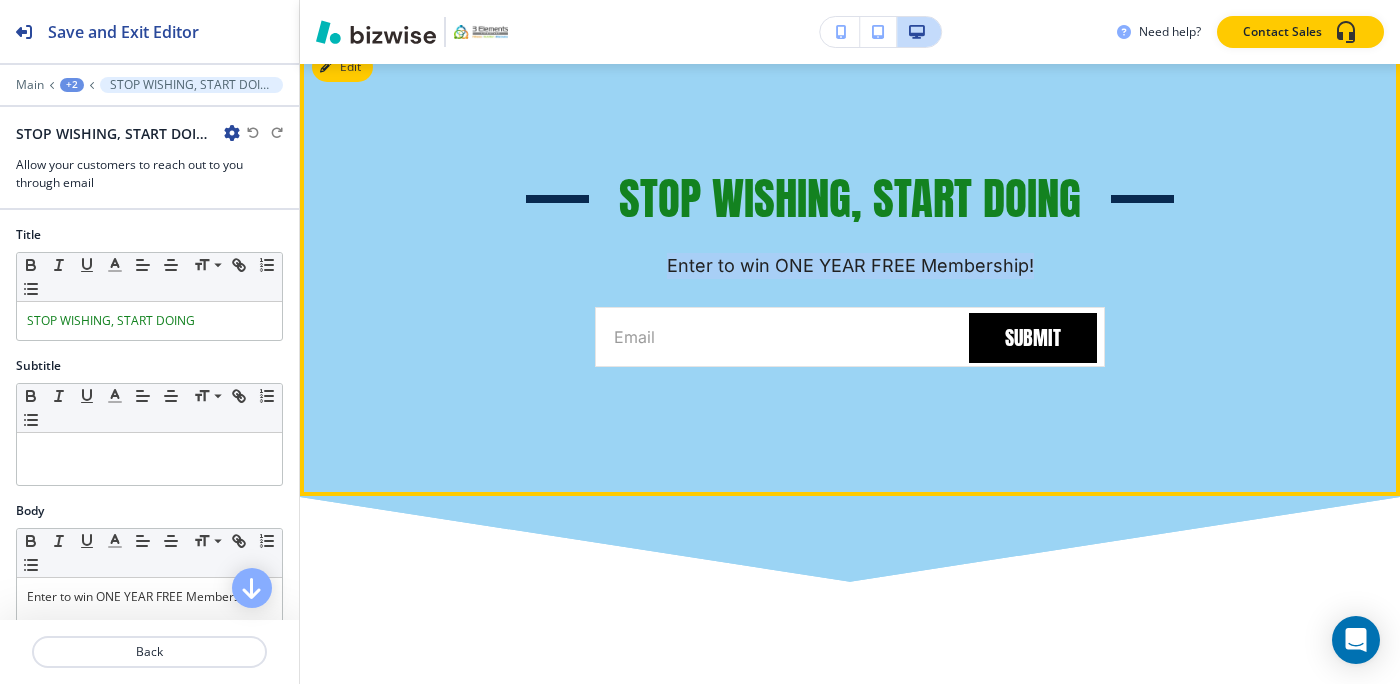 drag, startPoint x: 1032, startPoint y: 263, endPoint x: 670, endPoint y: 275, distance: 362.19885 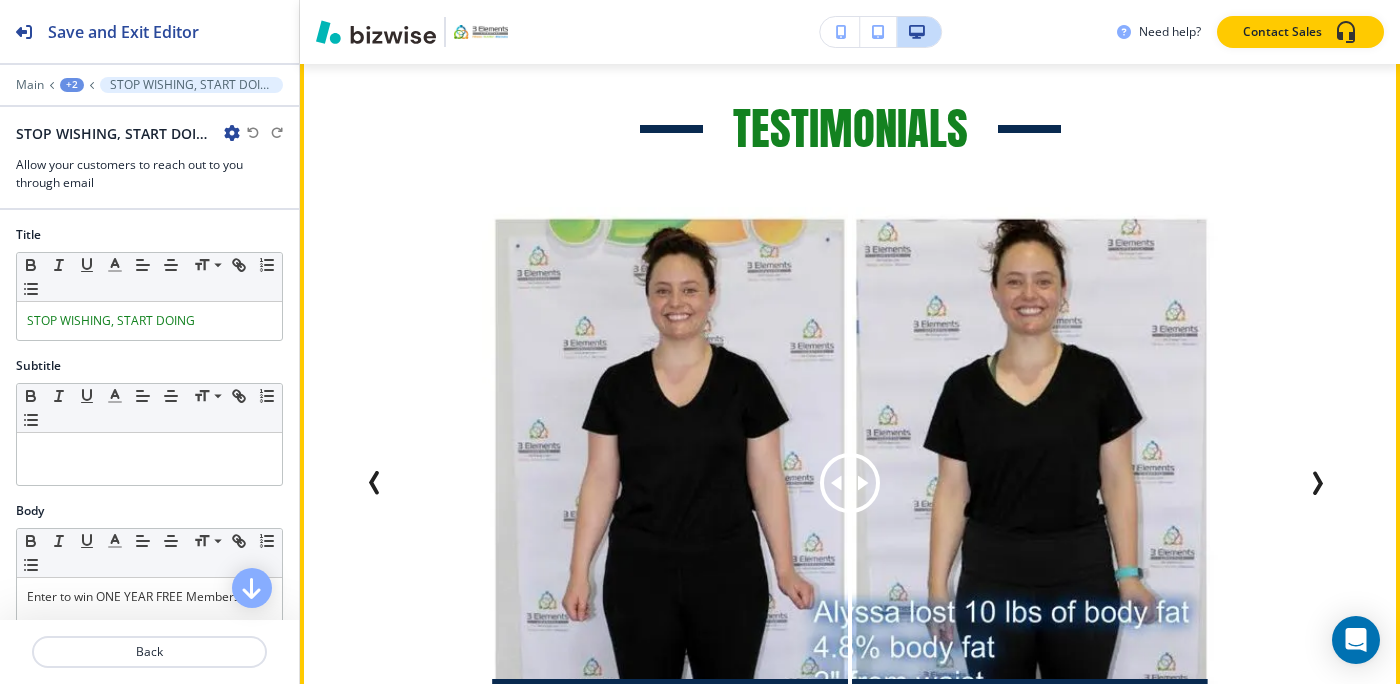 scroll, scrollTop: 5616, scrollLeft: 0, axis: vertical 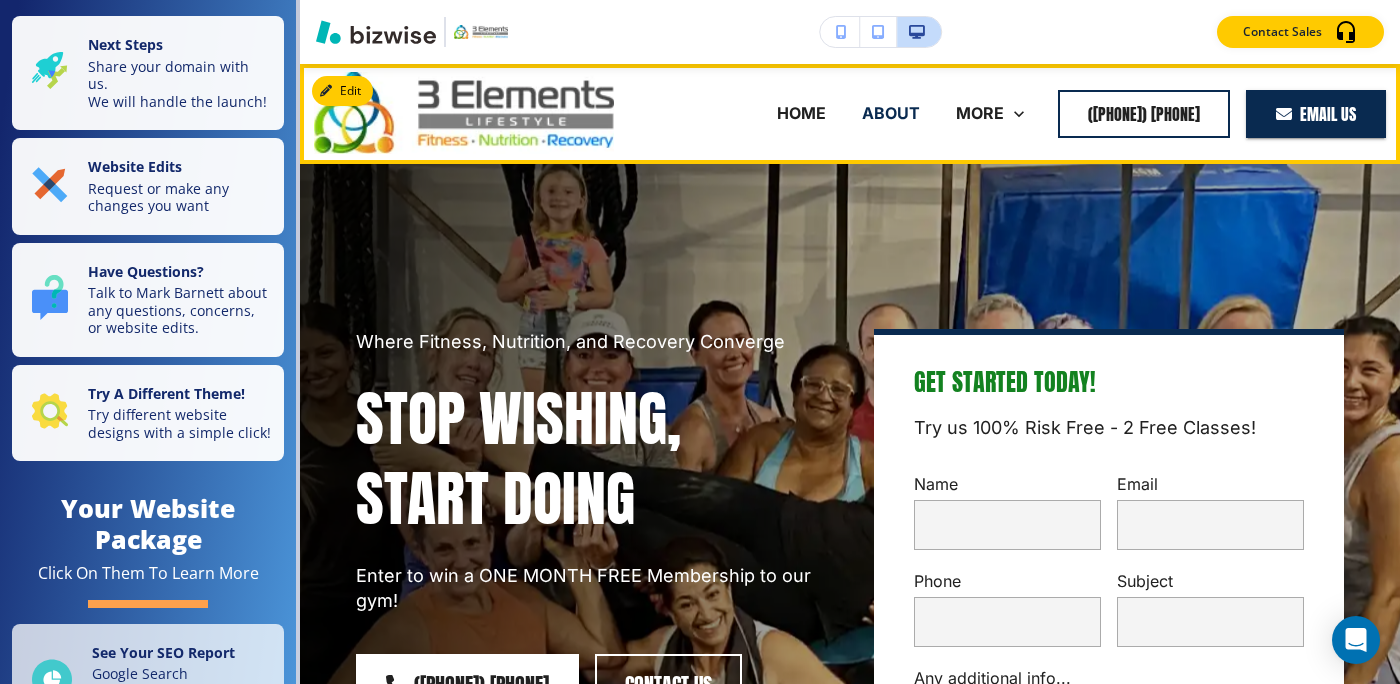 click on "ABOUT" at bounding box center [891, 113] 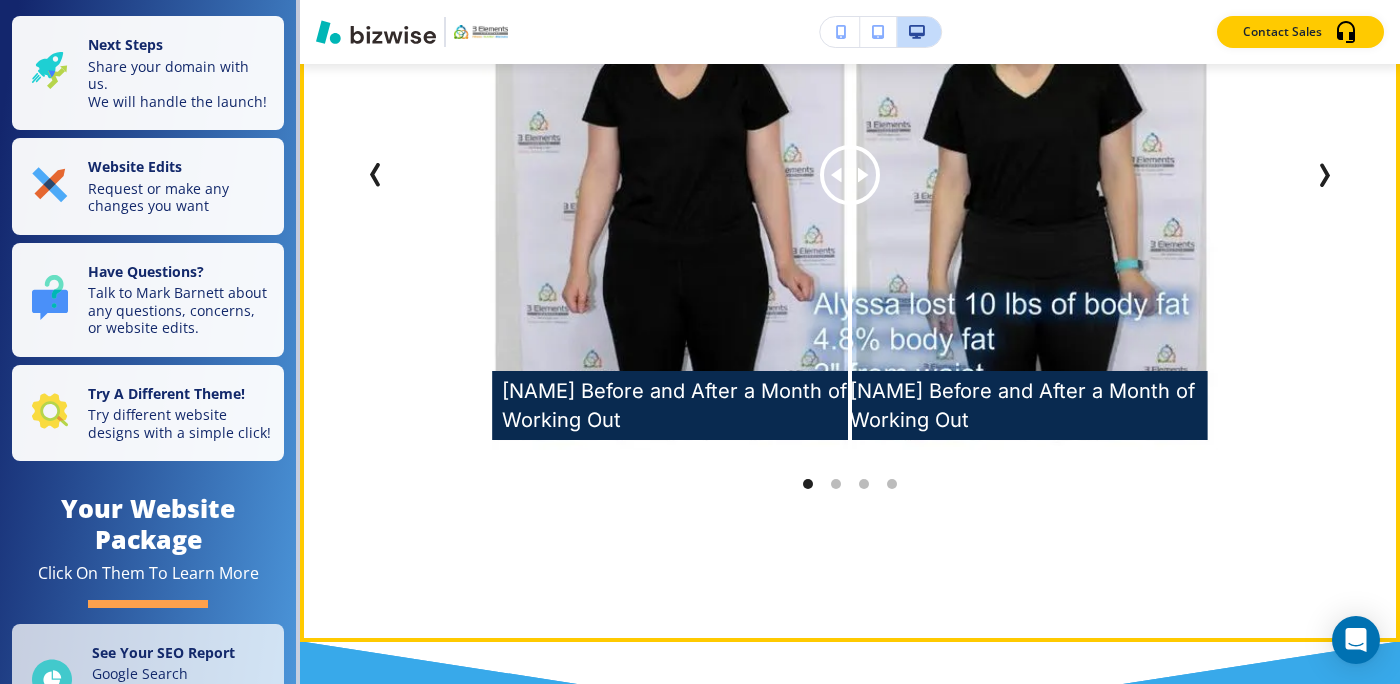 scroll, scrollTop: 5936, scrollLeft: 0, axis: vertical 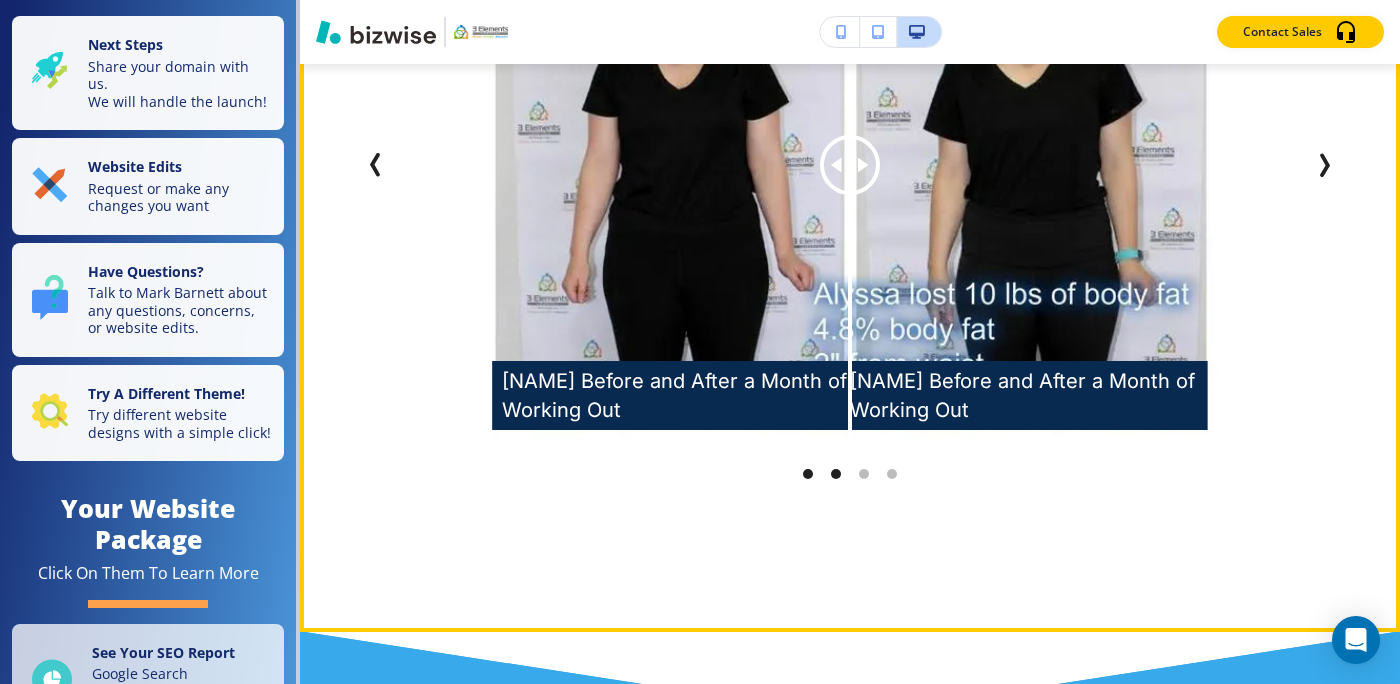 click at bounding box center [836, 474] 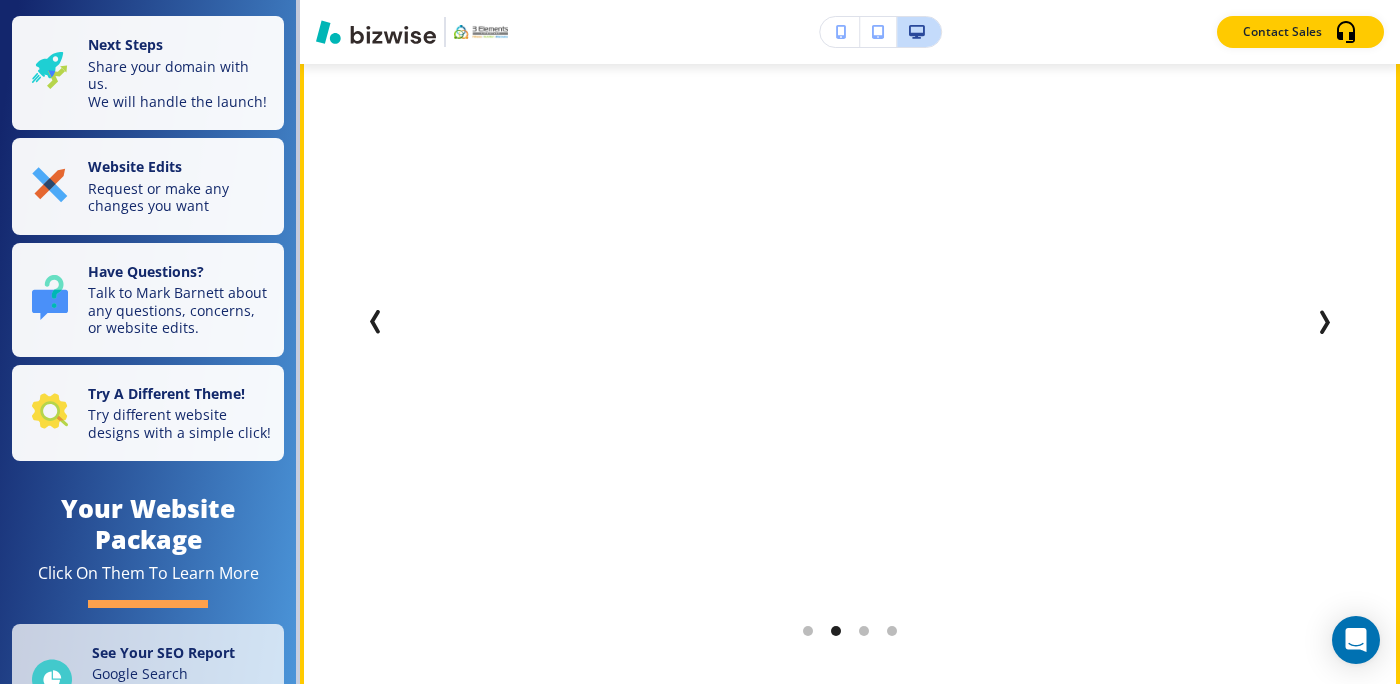 scroll, scrollTop: 5781, scrollLeft: 0, axis: vertical 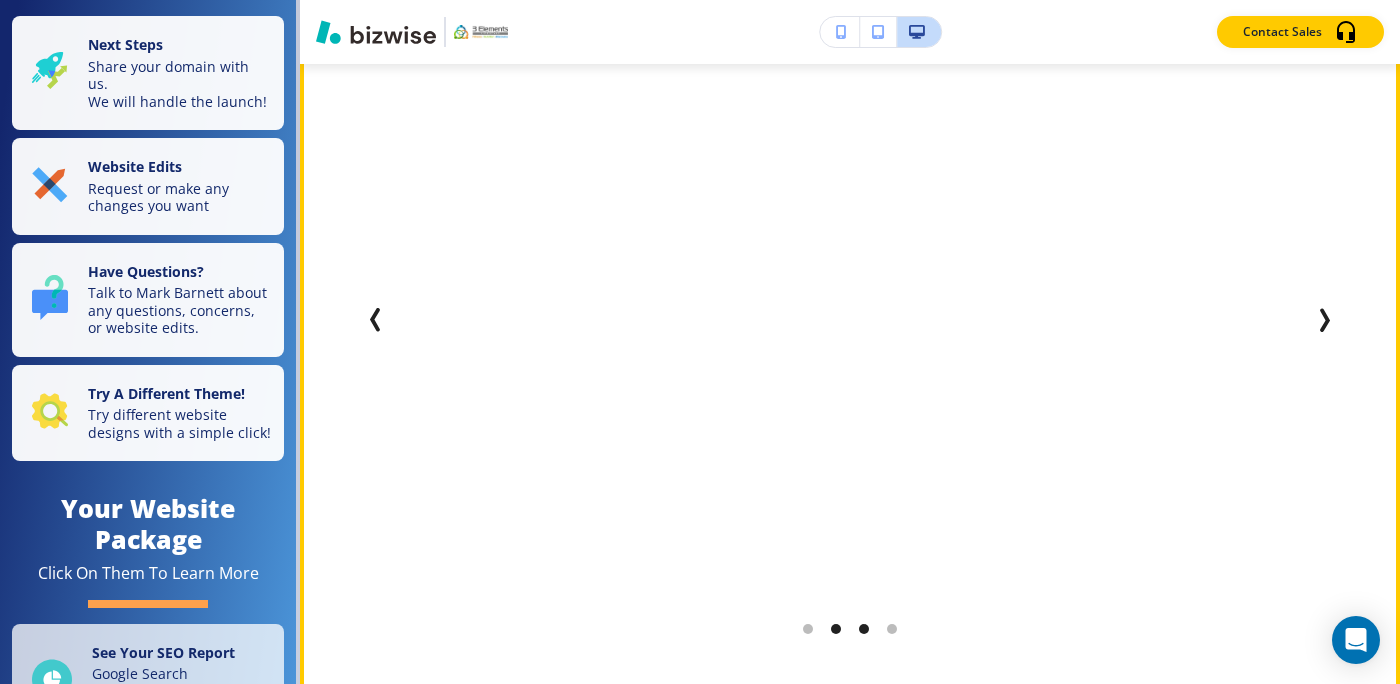 click at bounding box center (864, 629) 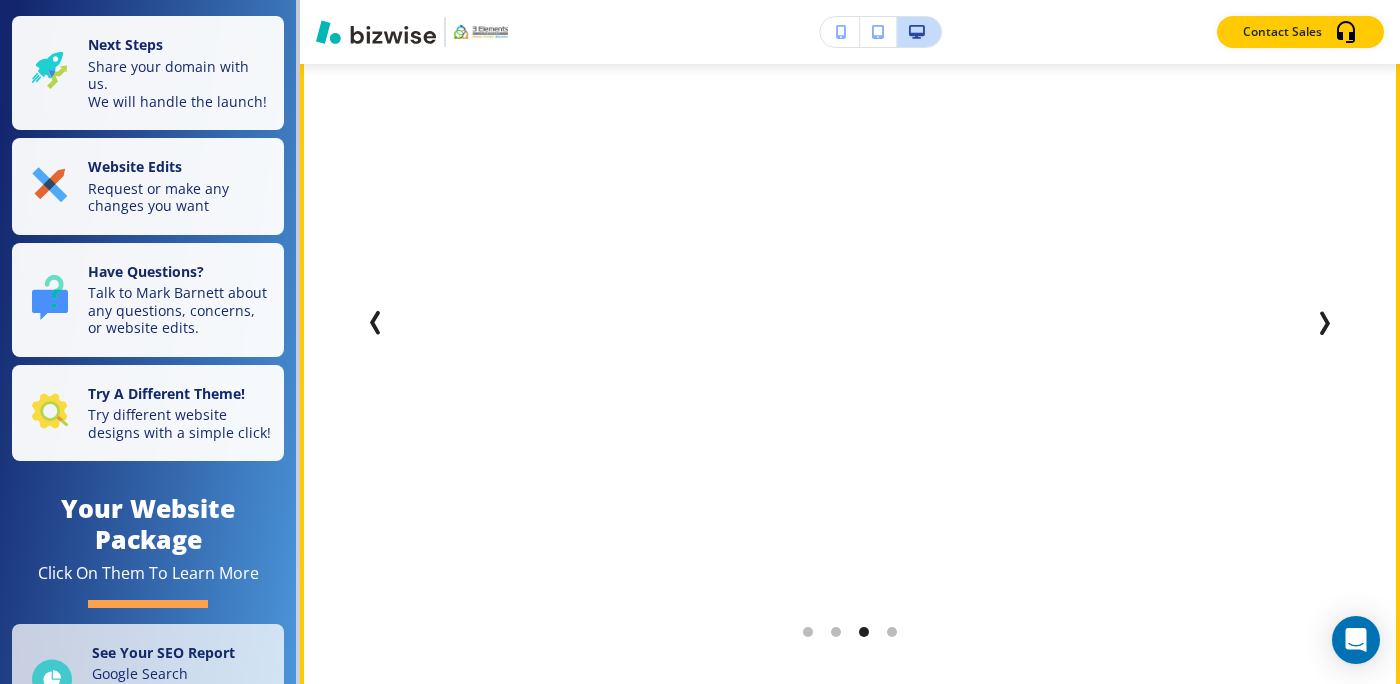 scroll, scrollTop: 5783, scrollLeft: 0, axis: vertical 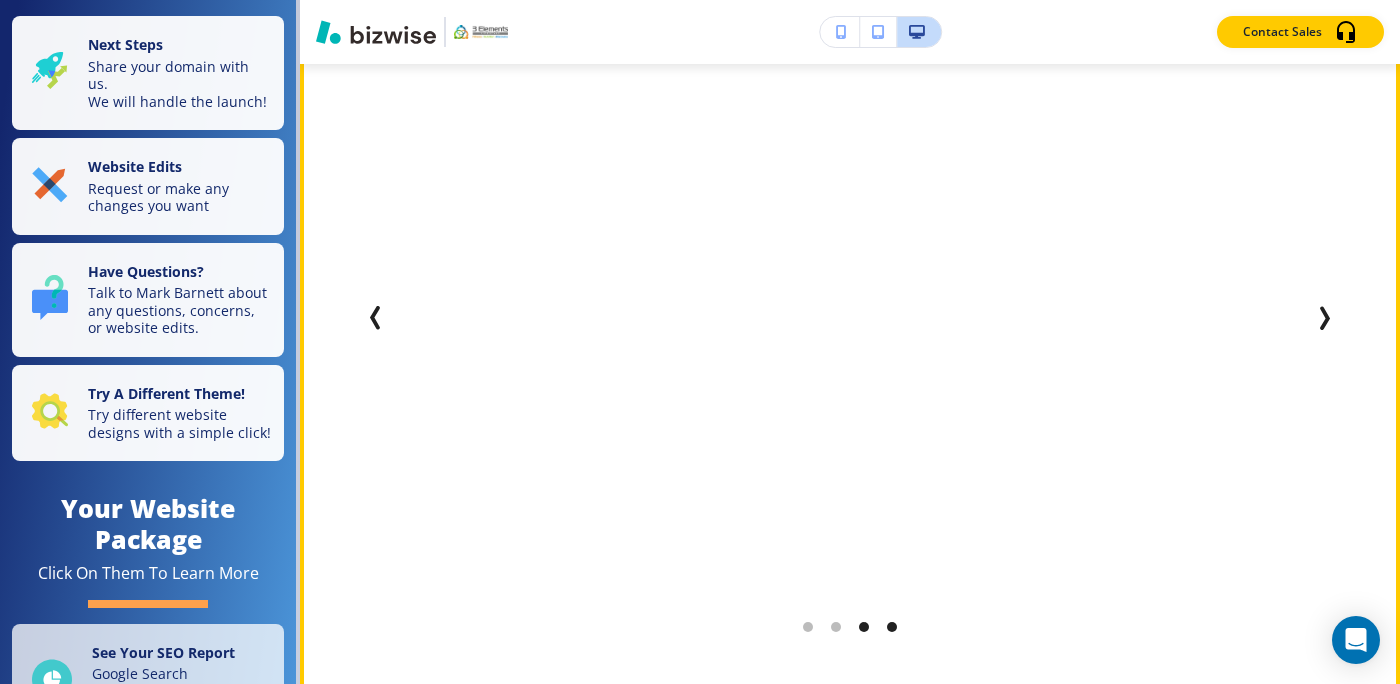 click at bounding box center [892, 627] 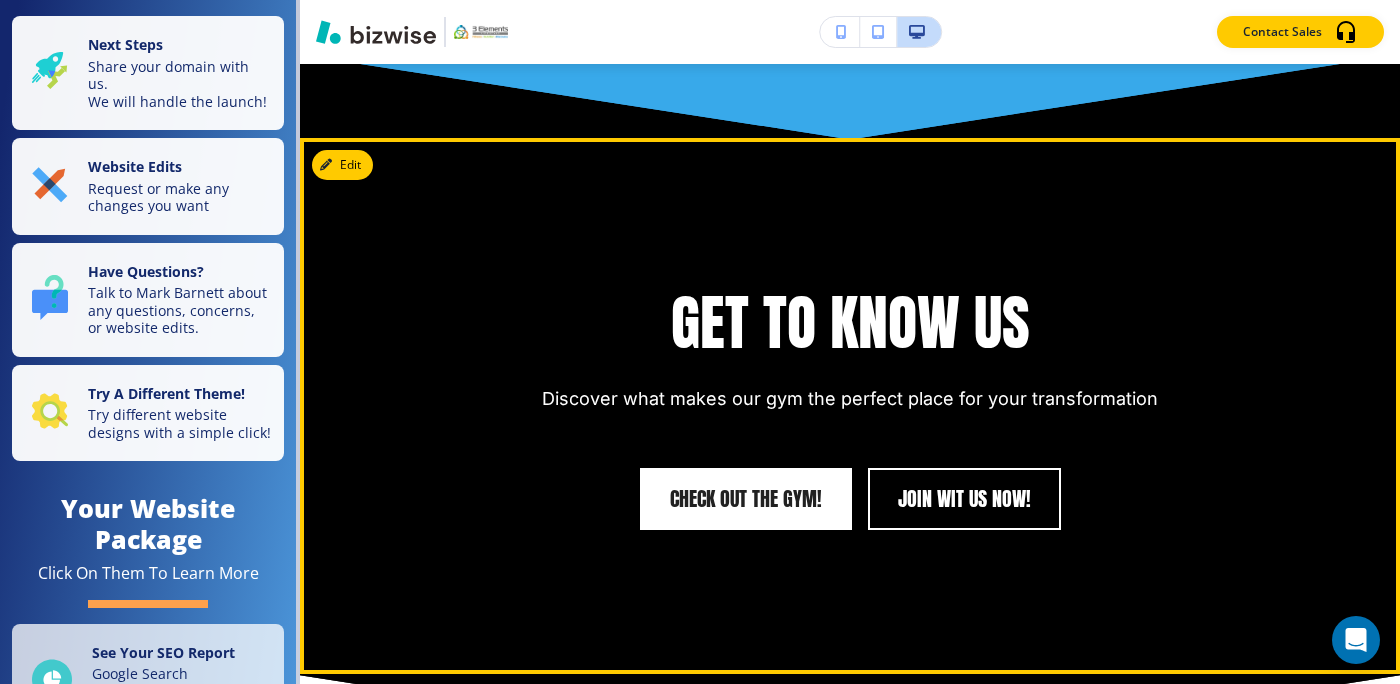 scroll, scrollTop: 7155, scrollLeft: 0, axis: vertical 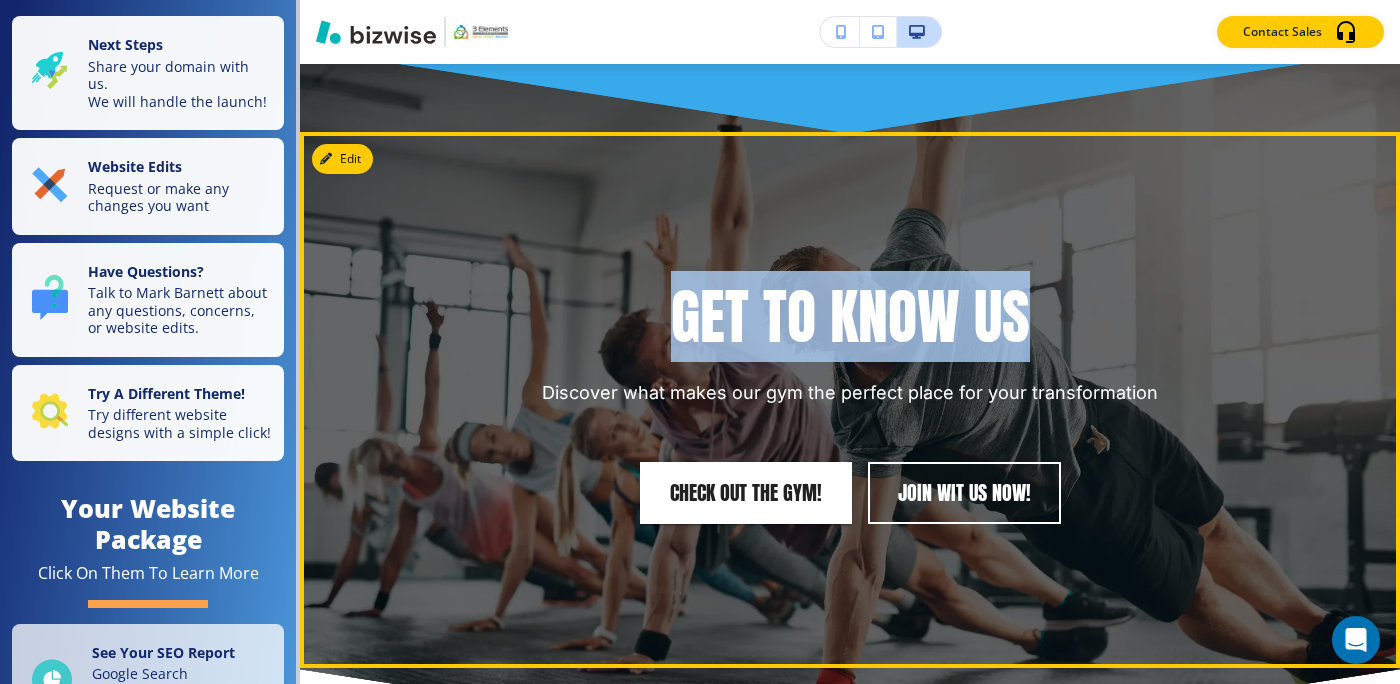 drag, startPoint x: 1033, startPoint y: 261, endPoint x: 677, endPoint y: 265, distance: 356.02246 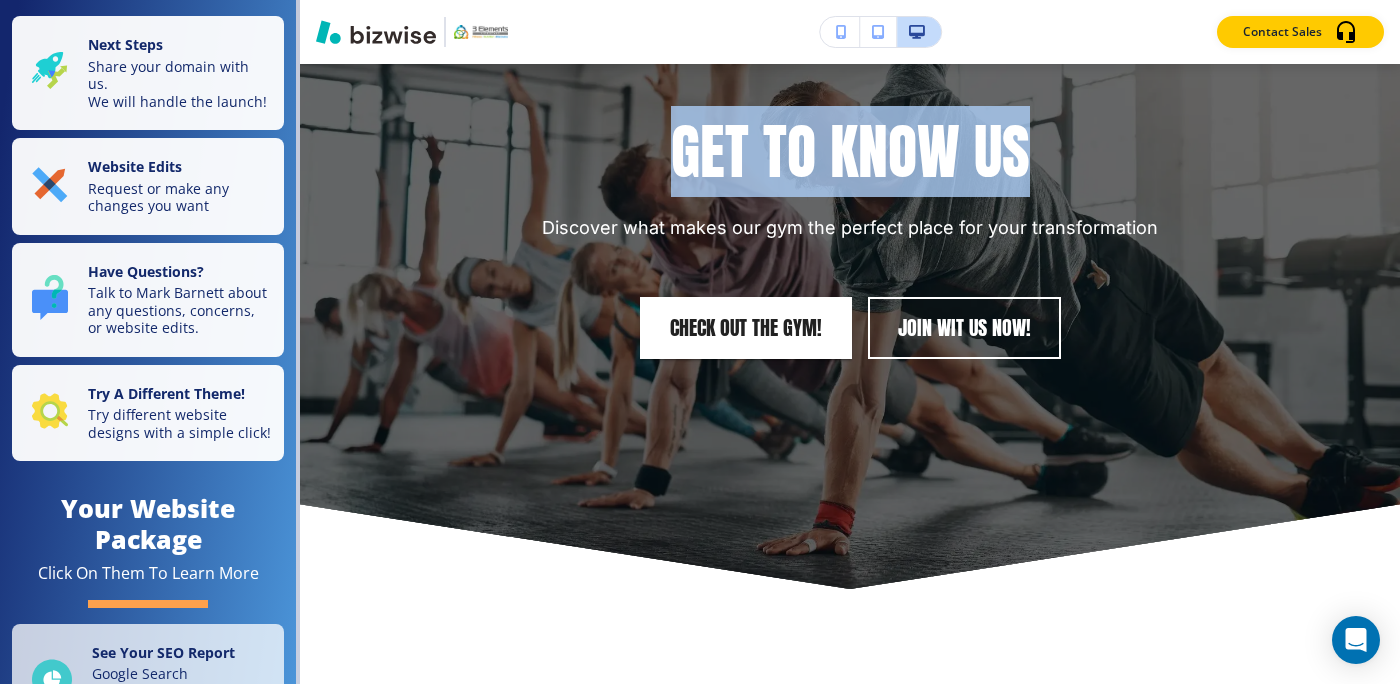 scroll, scrollTop: 7325, scrollLeft: 0, axis: vertical 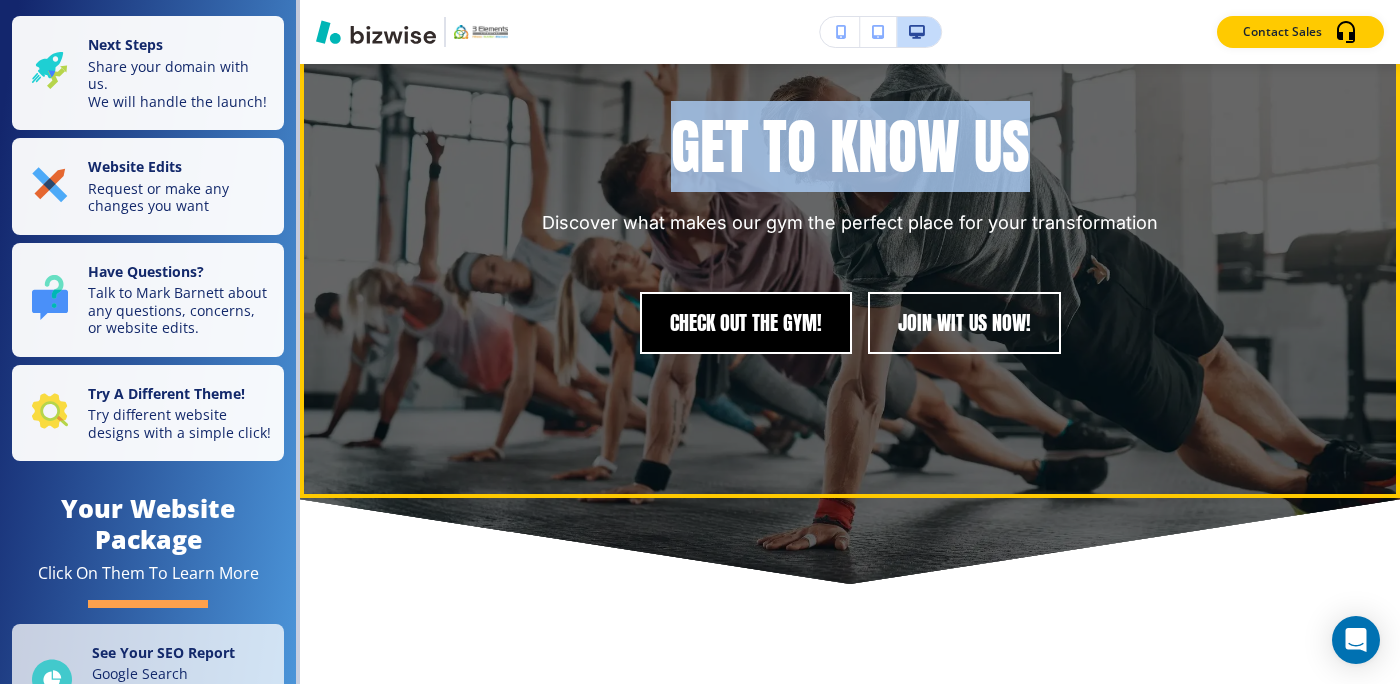 click on "Check Out The Gym!" at bounding box center (746, 323) 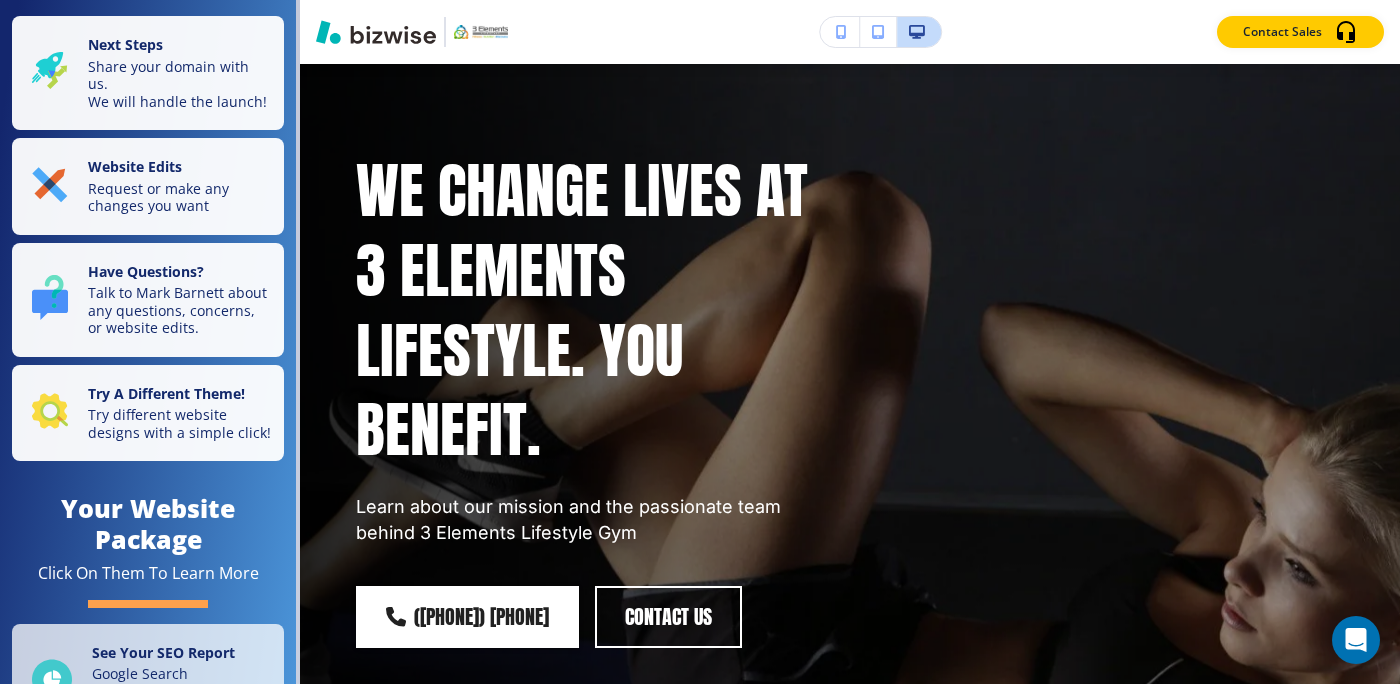 scroll, scrollTop: 0, scrollLeft: 0, axis: both 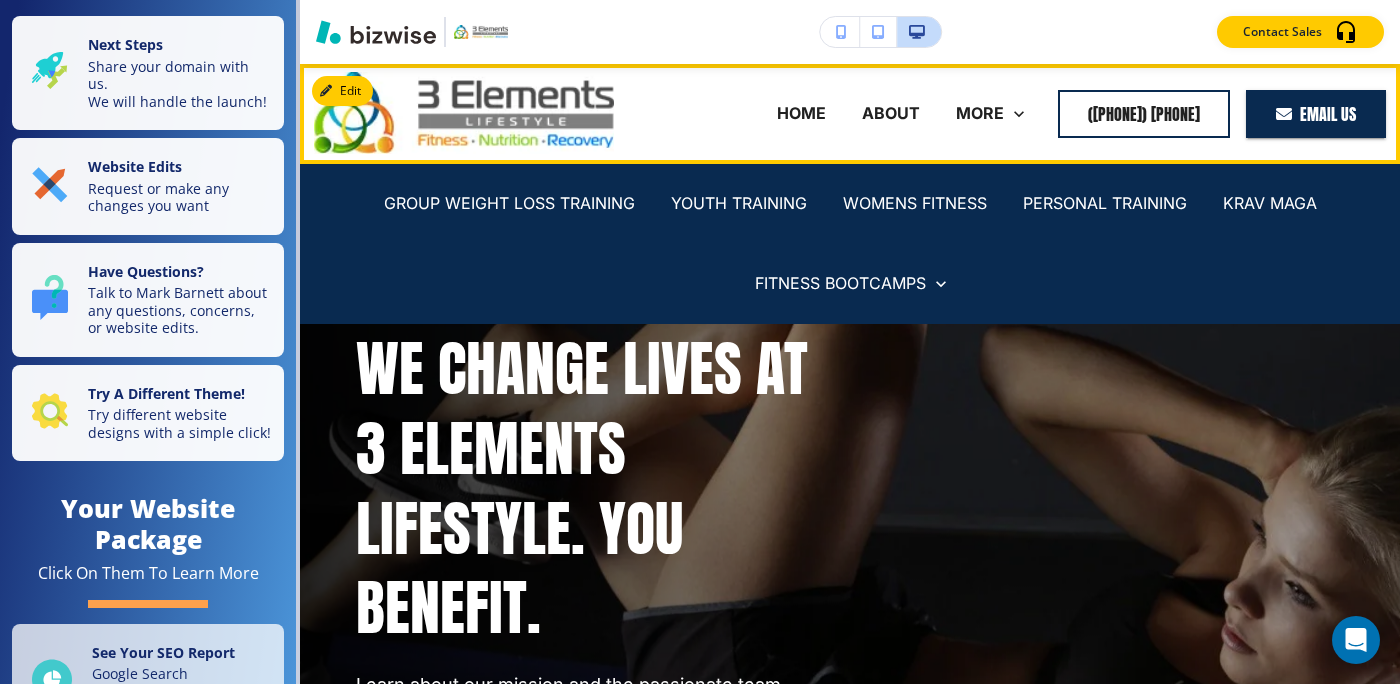 click on "PROGRAMS" at bounding box center [730, 193] 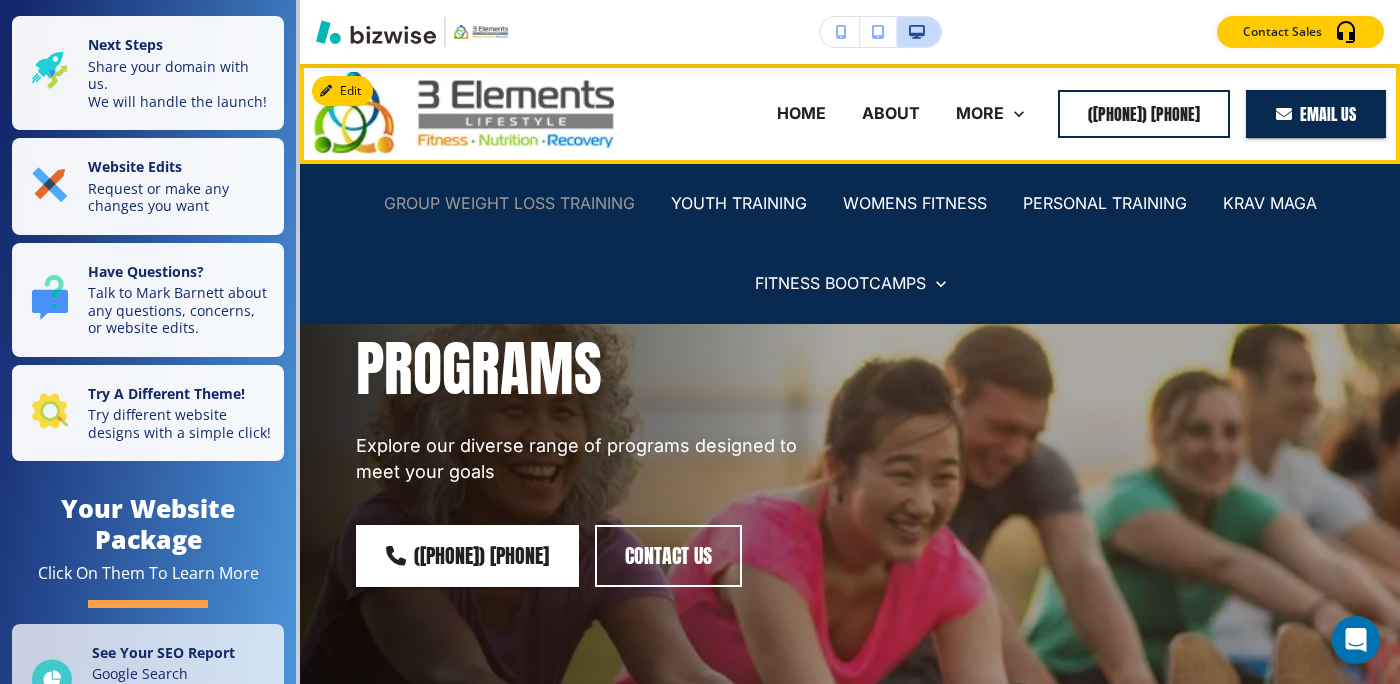 click on "GROUP WEIGHT LOSS TRAINING" at bounding box center [509, 203] 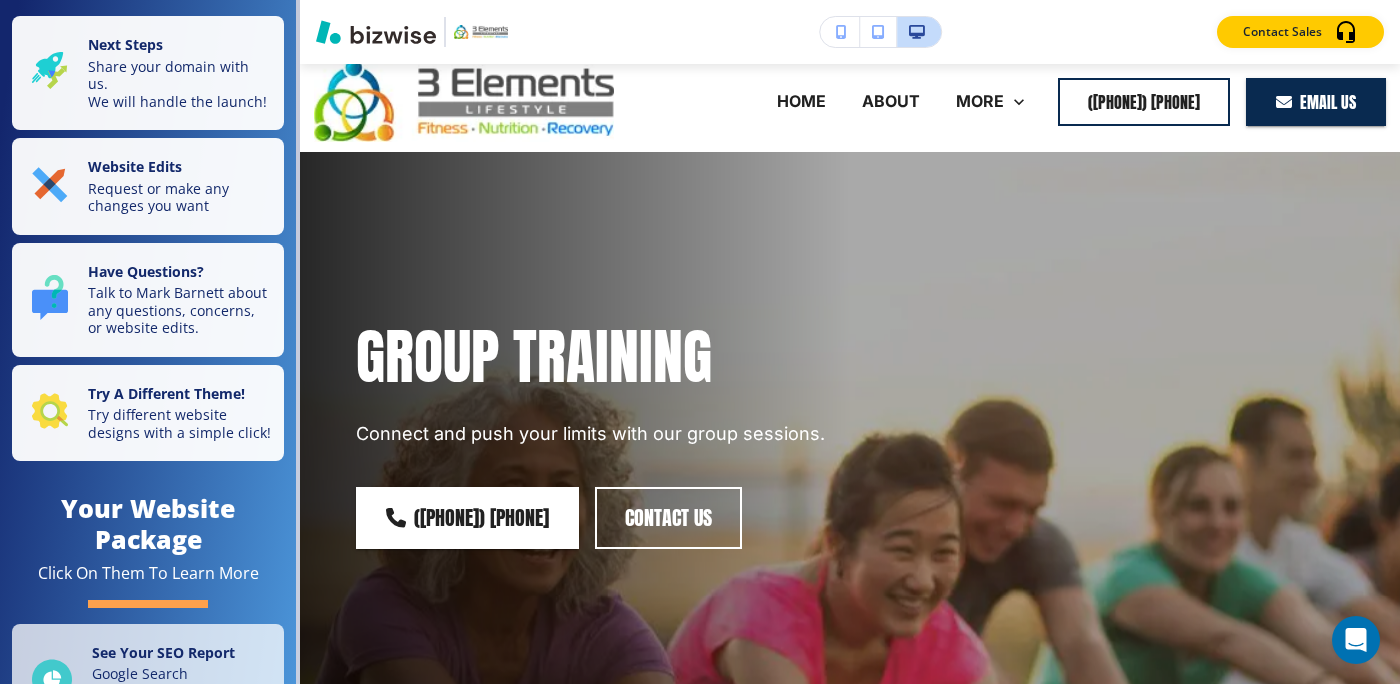 scroll, scrollTop: 0, scrollLeft: 0, axis: both 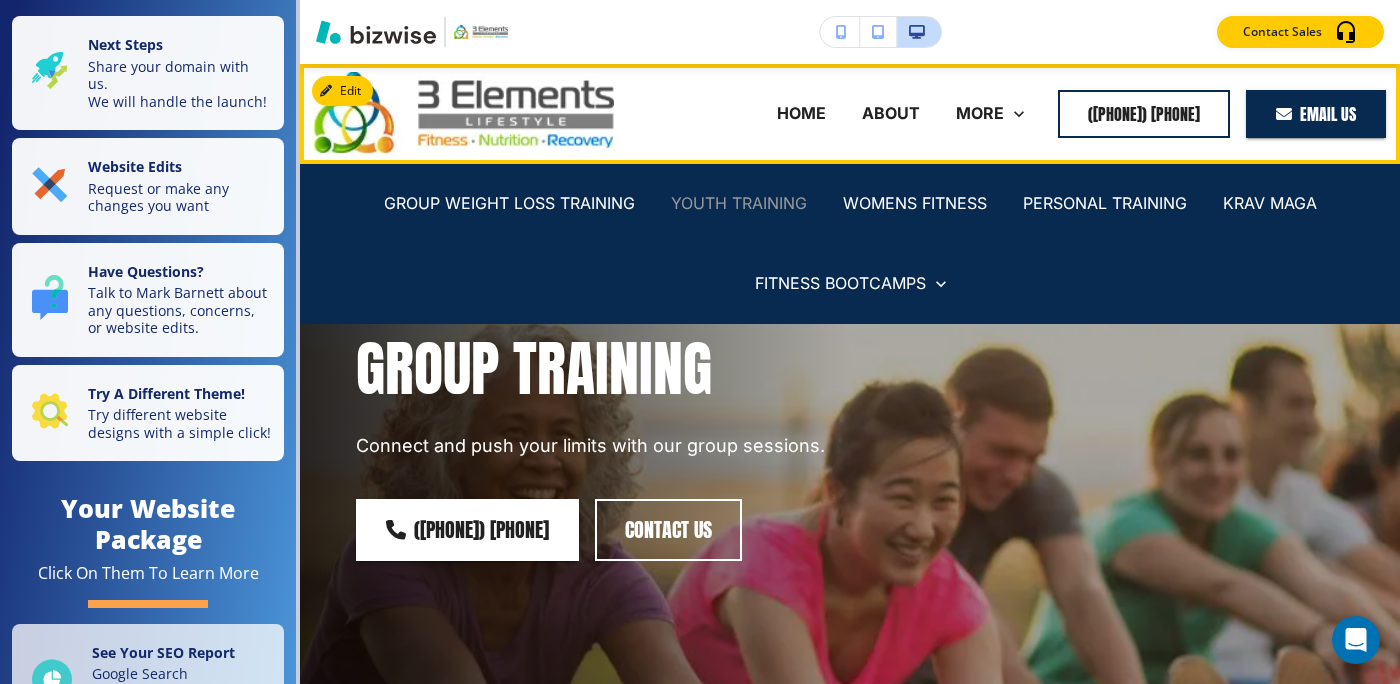 click on "YOUTH TRAINING" at bounding box center [739, 203] 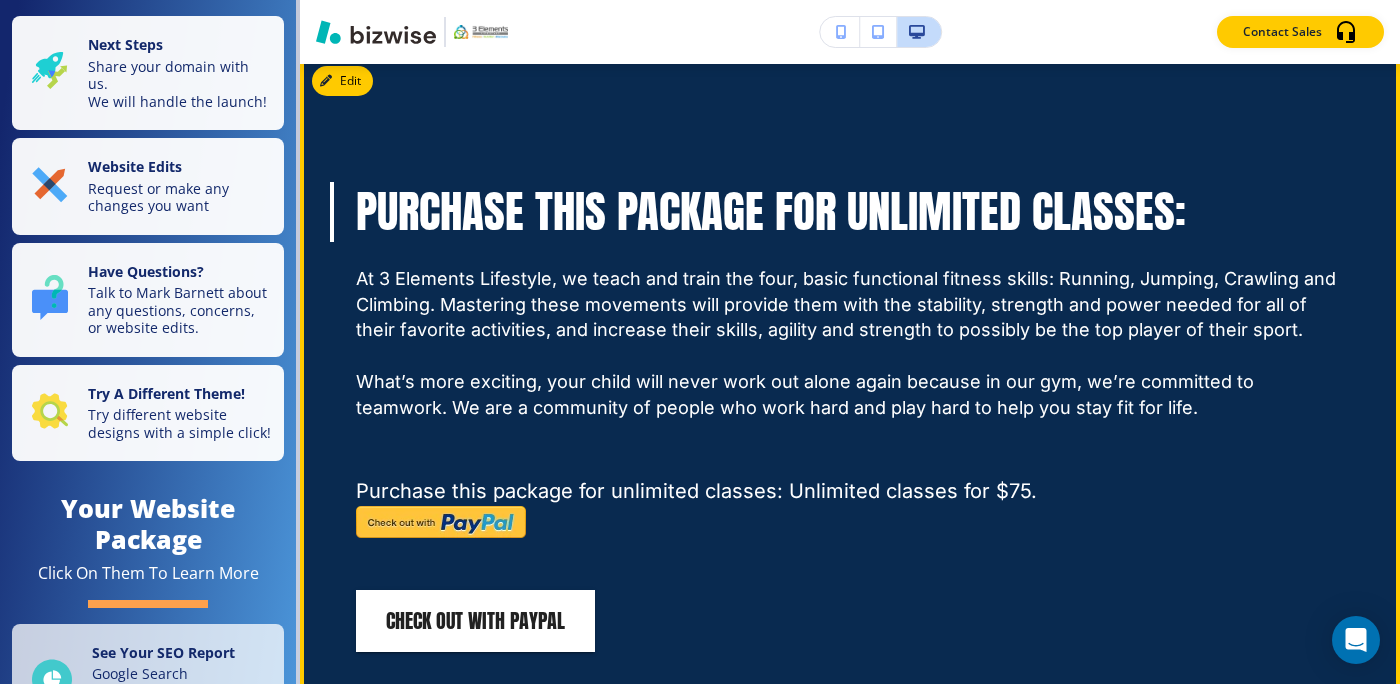 scroll, scrollTop: 1723, scrollLeft: 0, axis: vertical 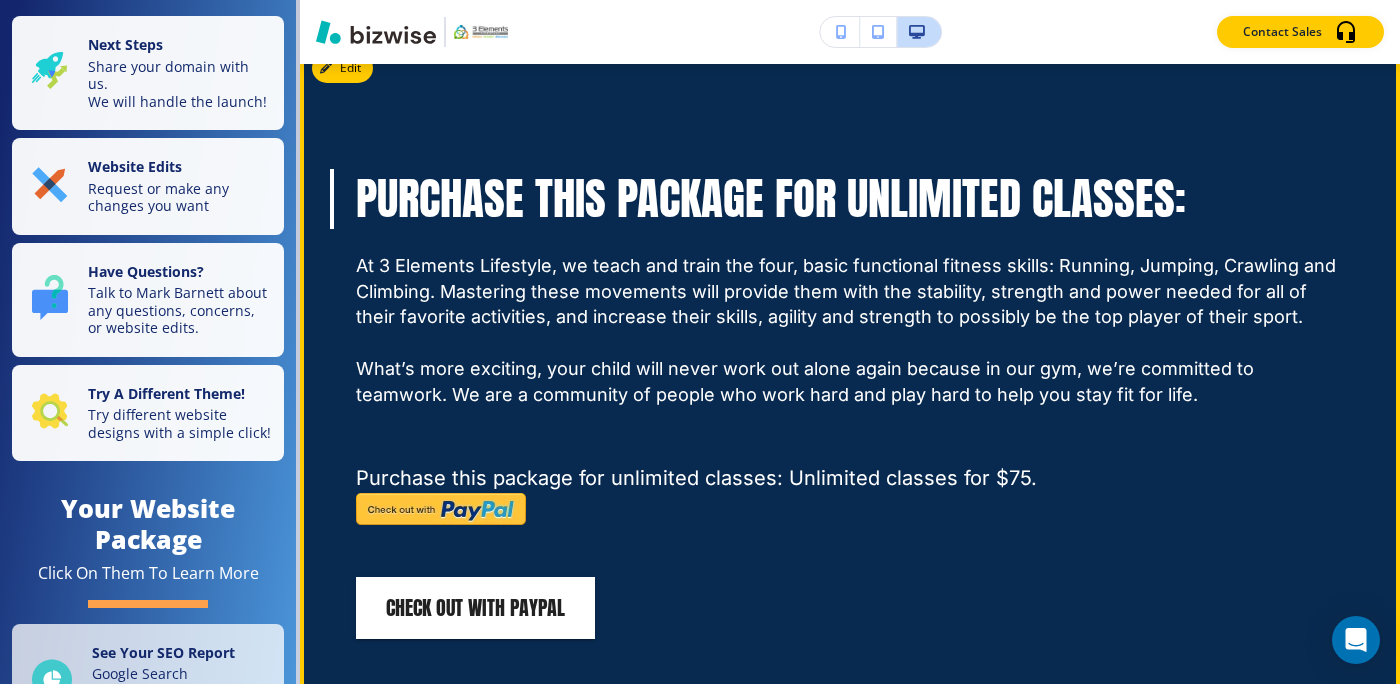 click at bounding box center [441, 509] 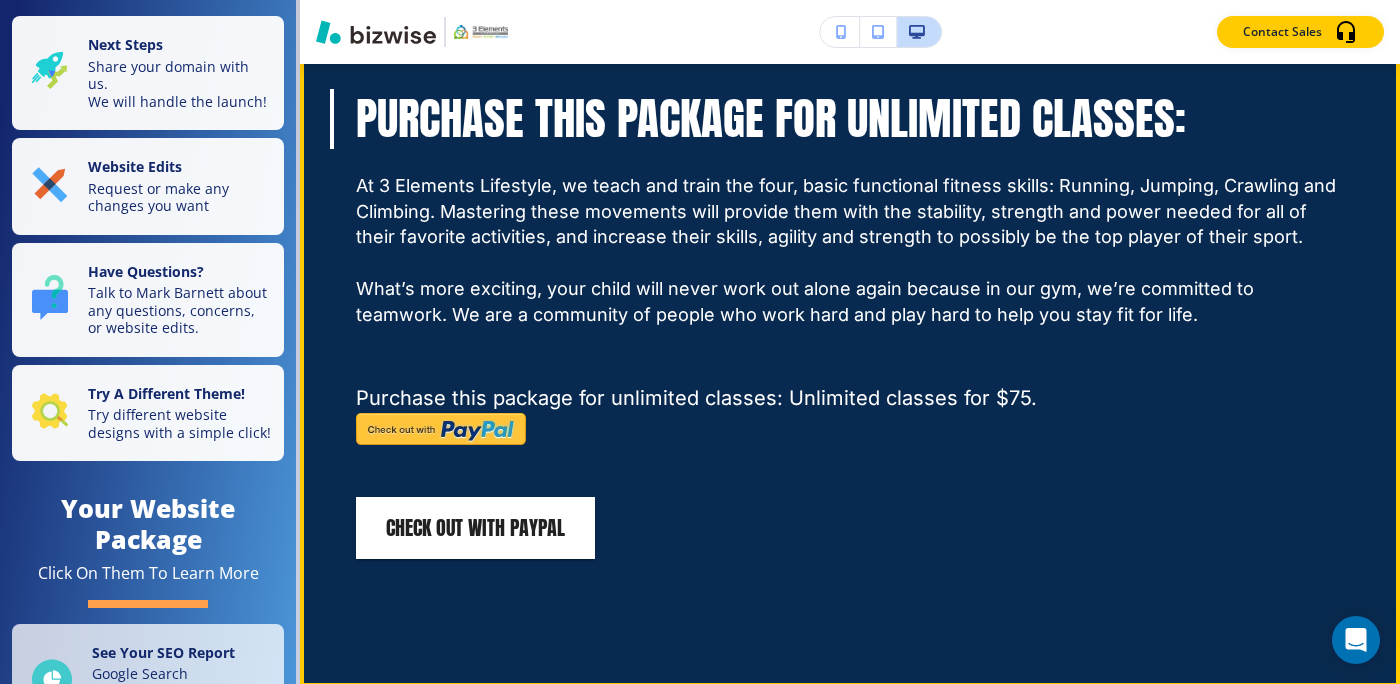 scroll, scrollTop: 1805, scrollLeft: 0, axis: vertical 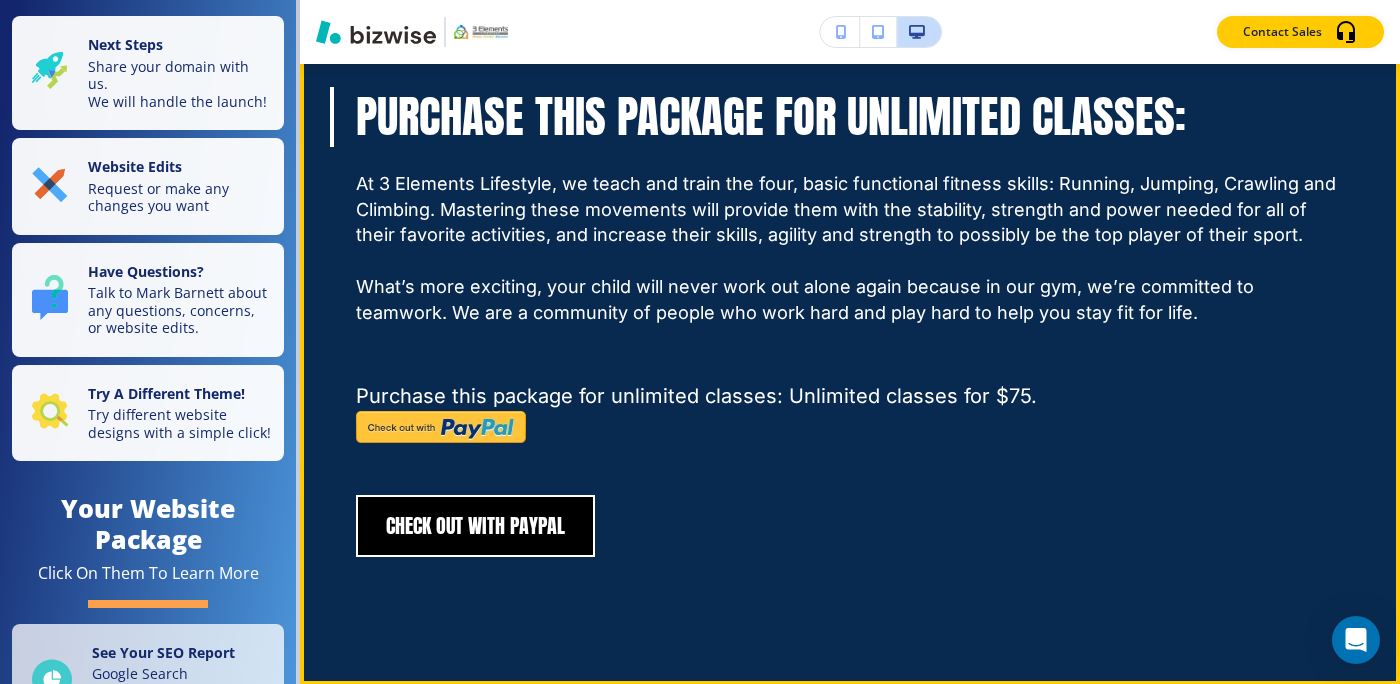 click on "Check out with PayPal" at bounding box center (475, 526) 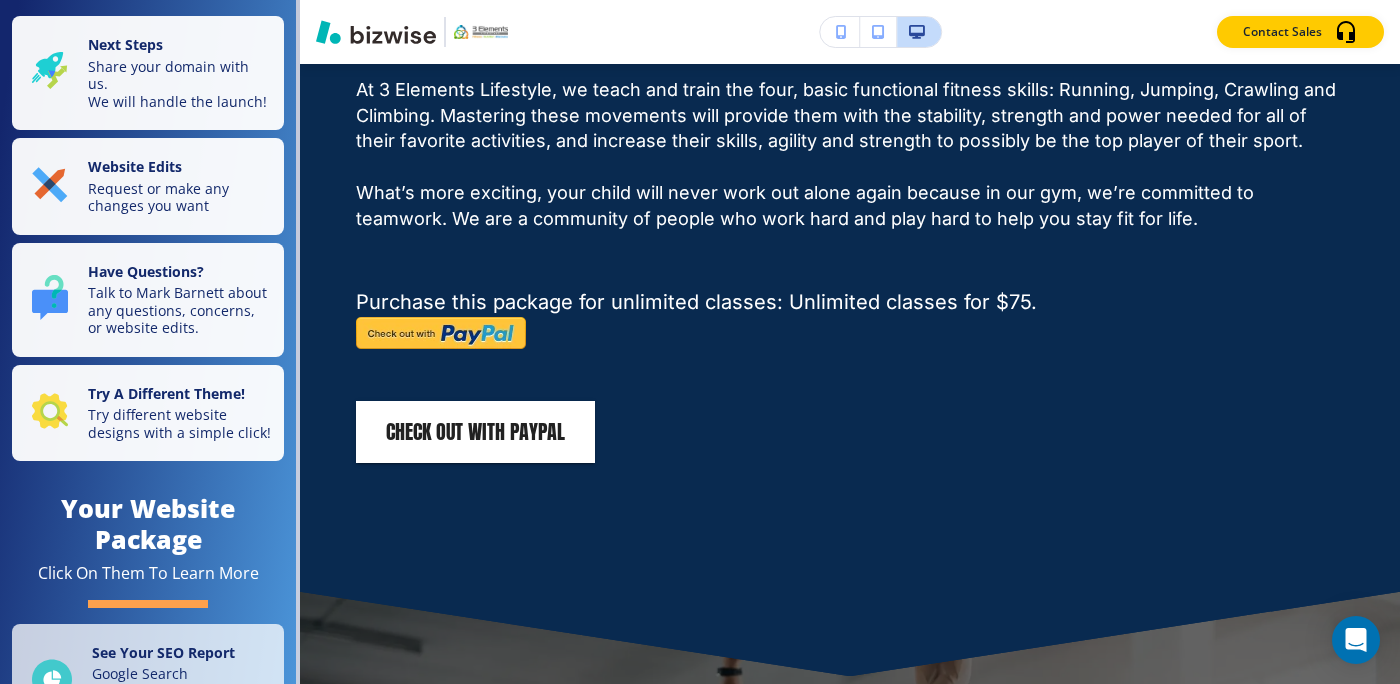 scroll, scrollTop: 1896, scrollLeft: 0, axis: vertical 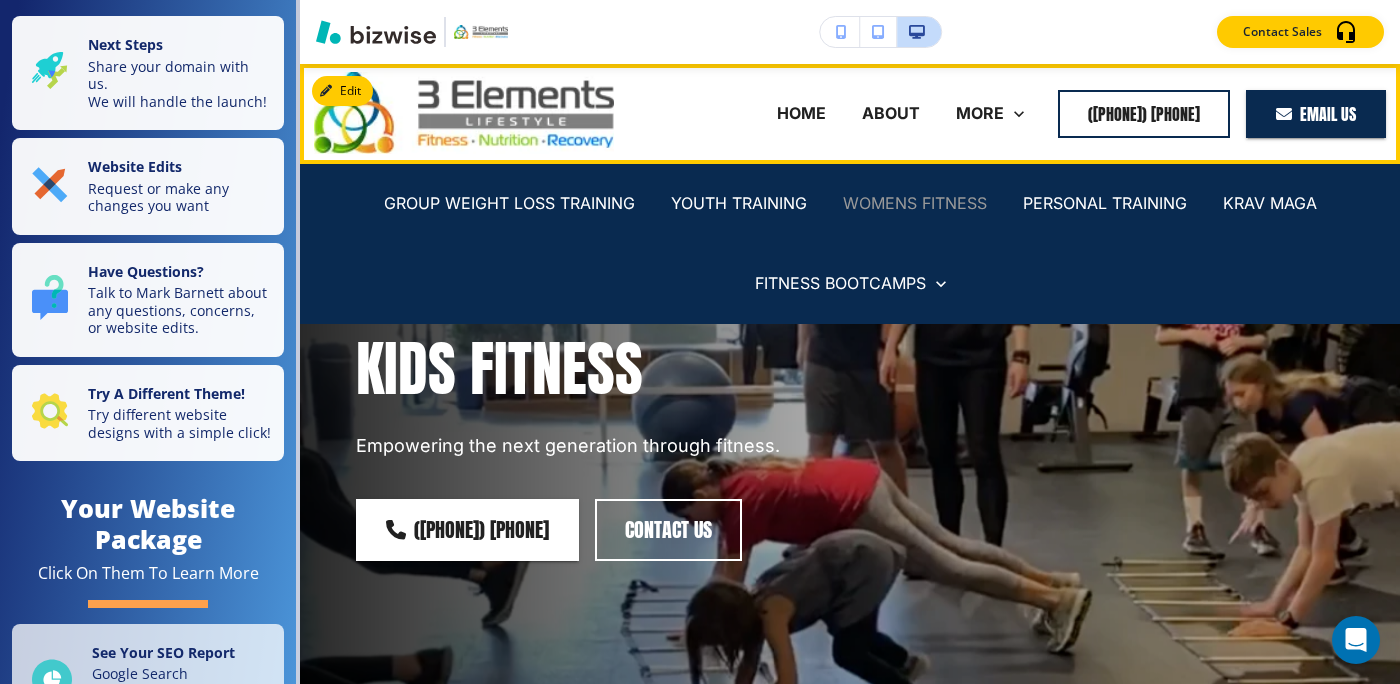 click on "WOMENS FITNESS" at bounding box center (915, 203) 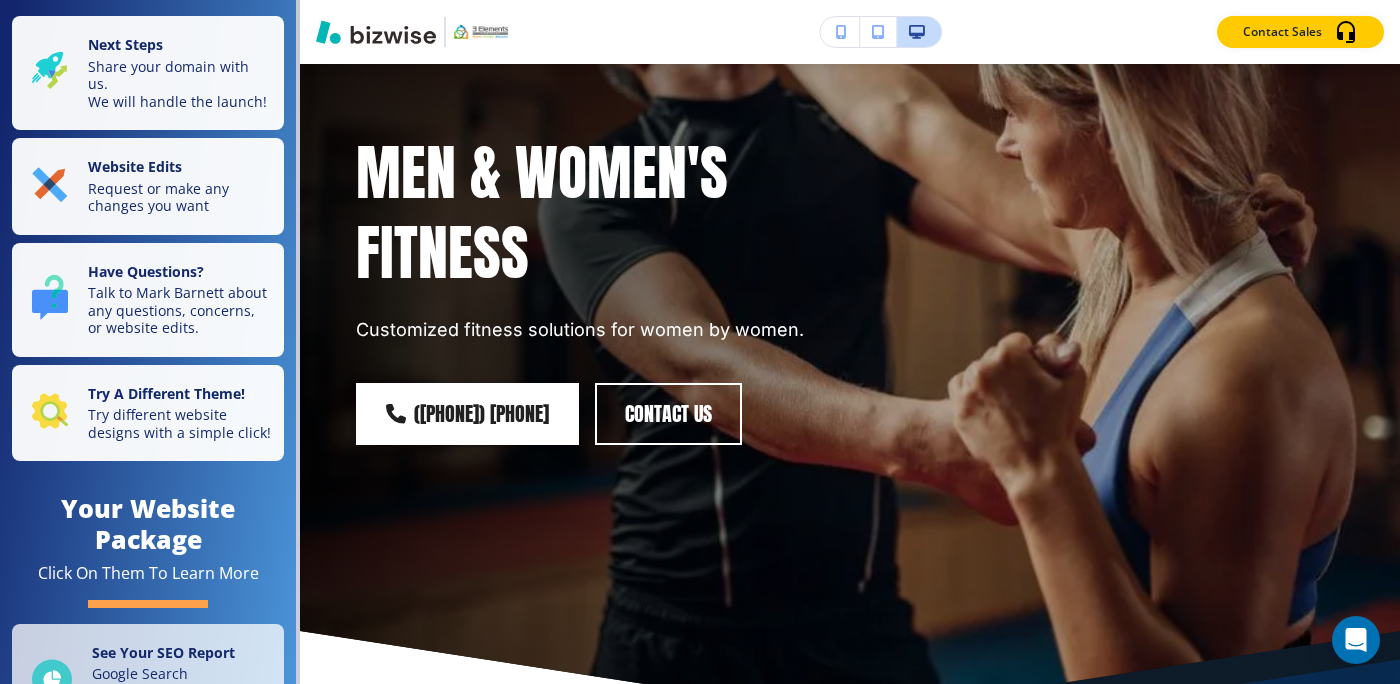 scroll, scrollTop: 0, scrollLeft: 0, axis: both 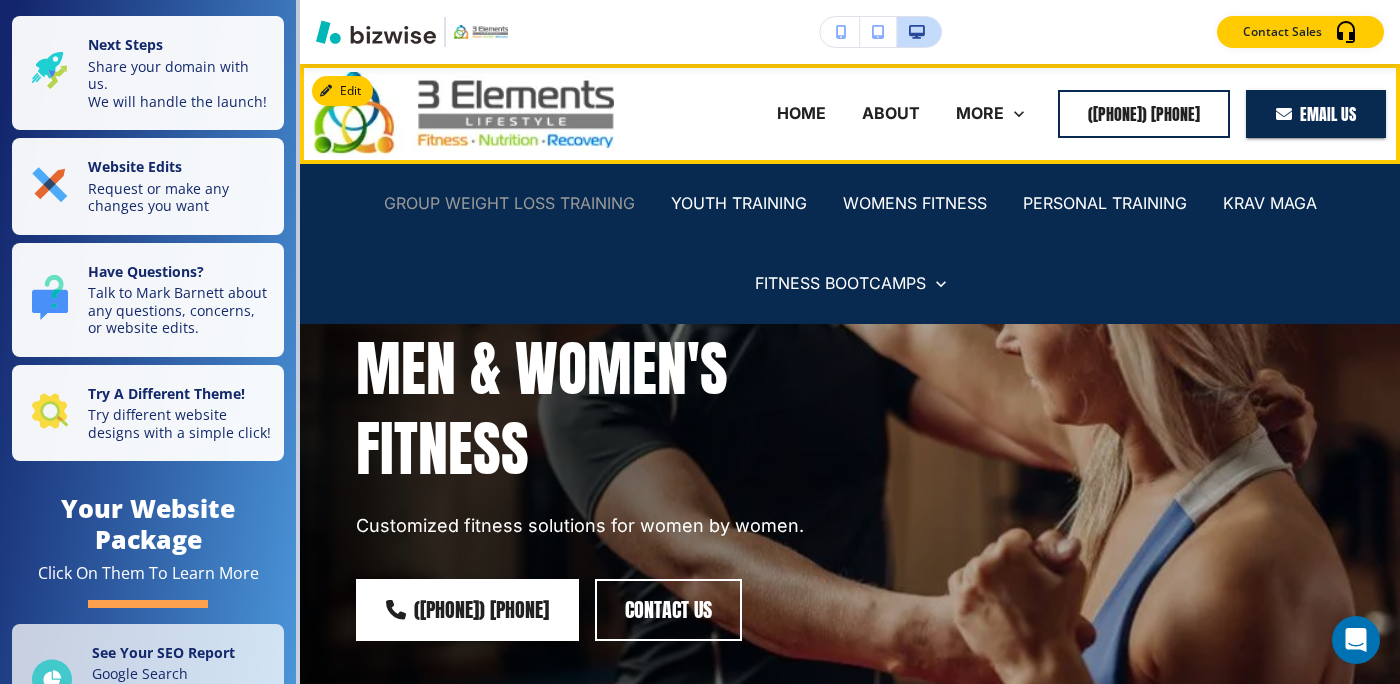 click on "GROUP WEIGHT LOSS TRAINING" at bounding box center (509, 203) 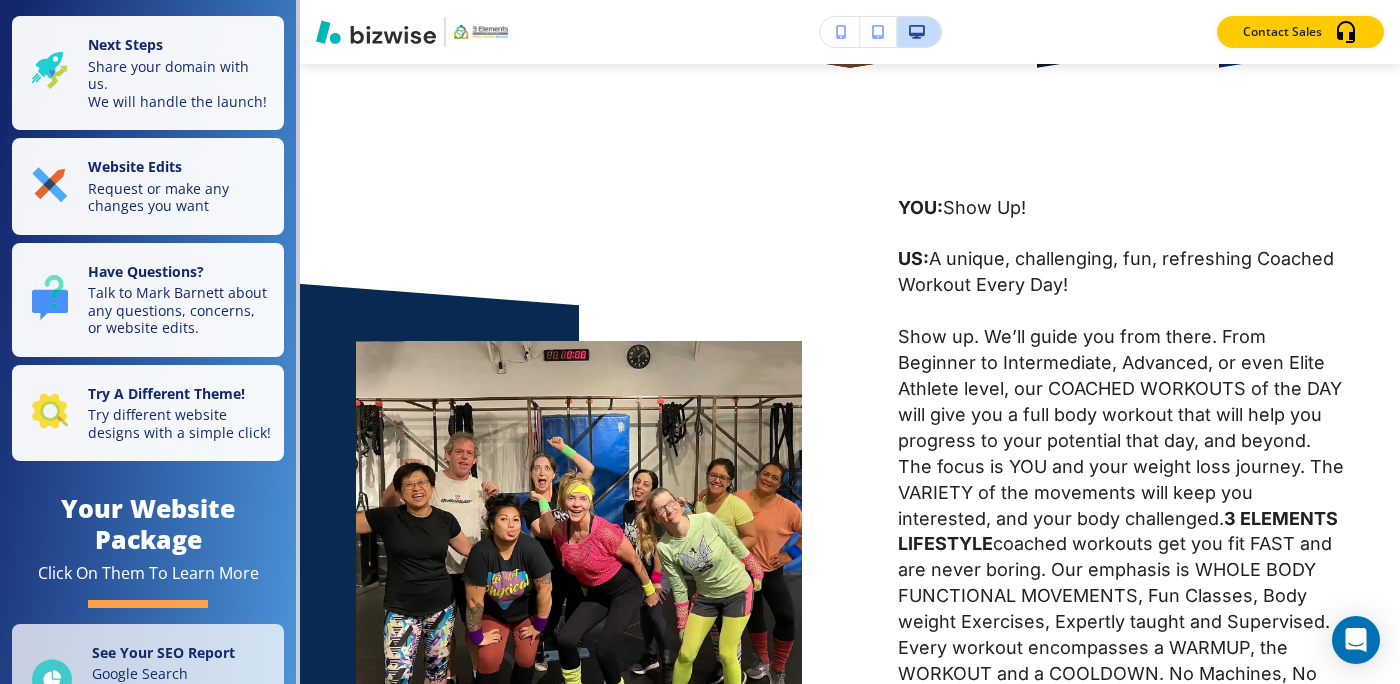 scroll, scrollTop: 0, scrollLeft: 0, axis: both 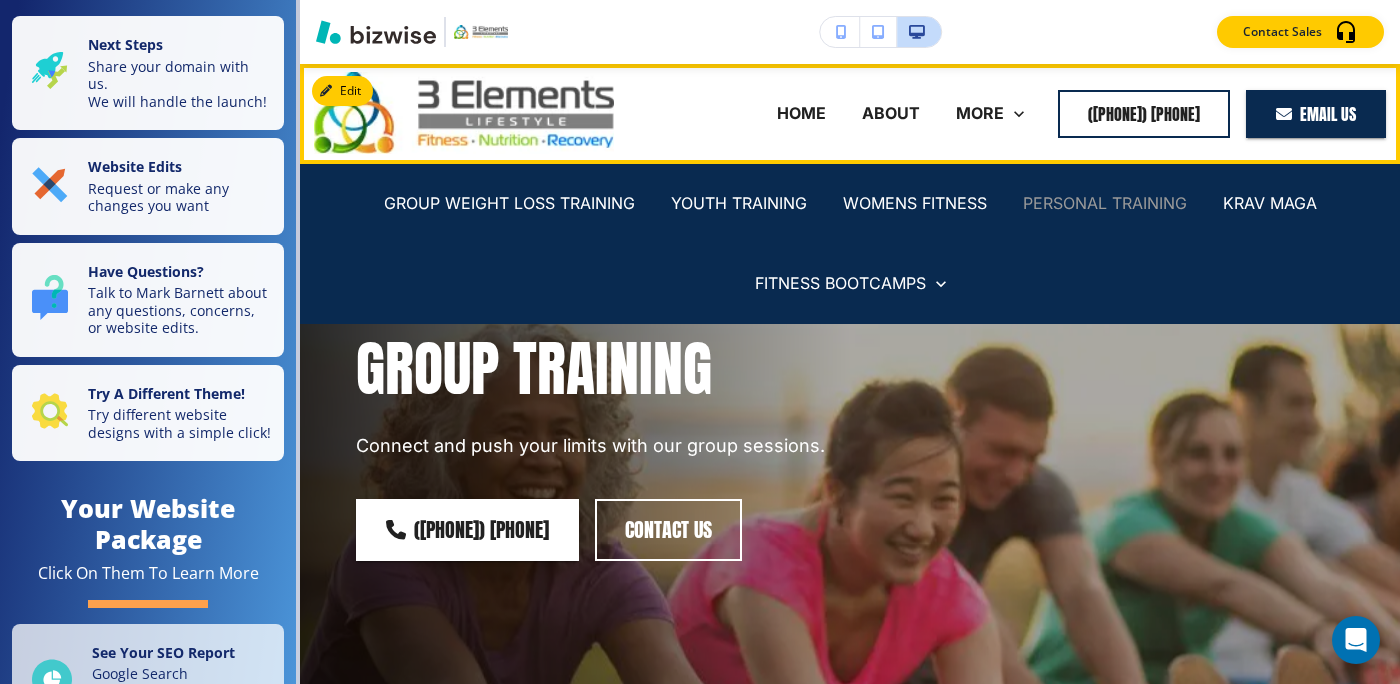 click on "PERSONAL TRAINING" at bounding box center (1105, 203) 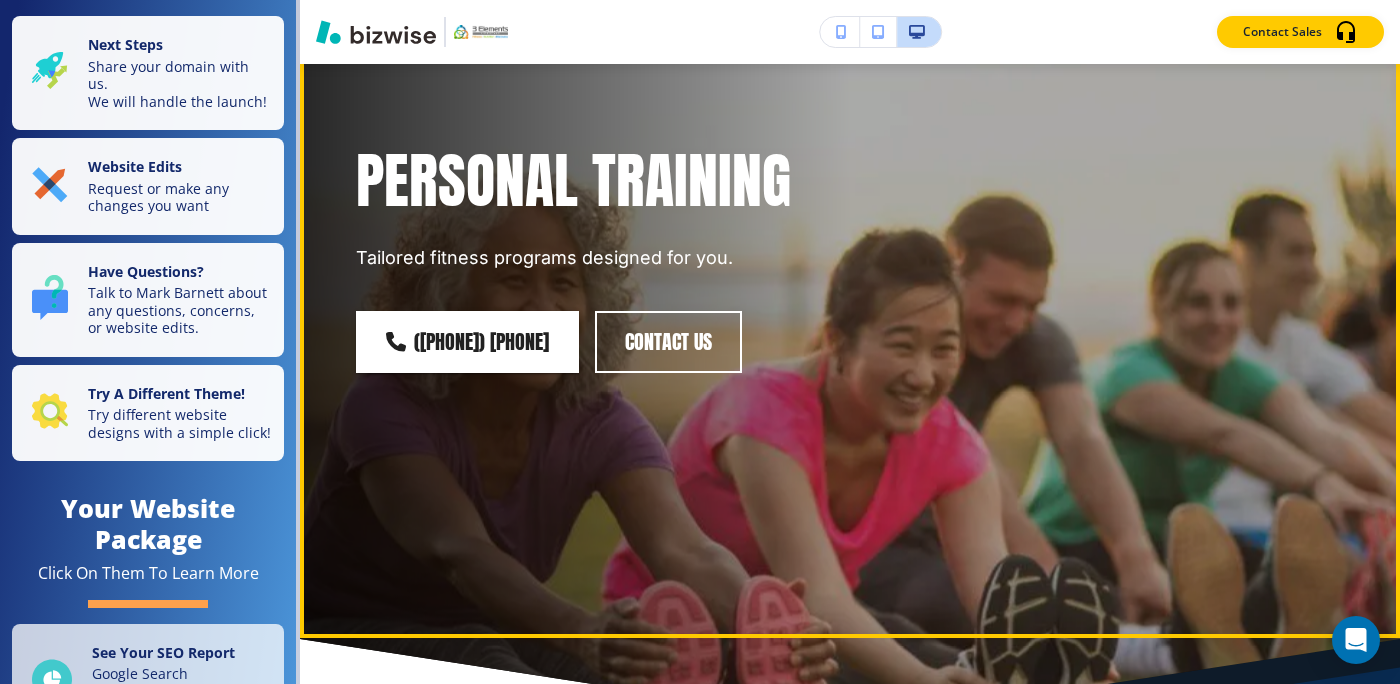 scroll, scrollTop: 0, scrollLeft: 0, axis: both 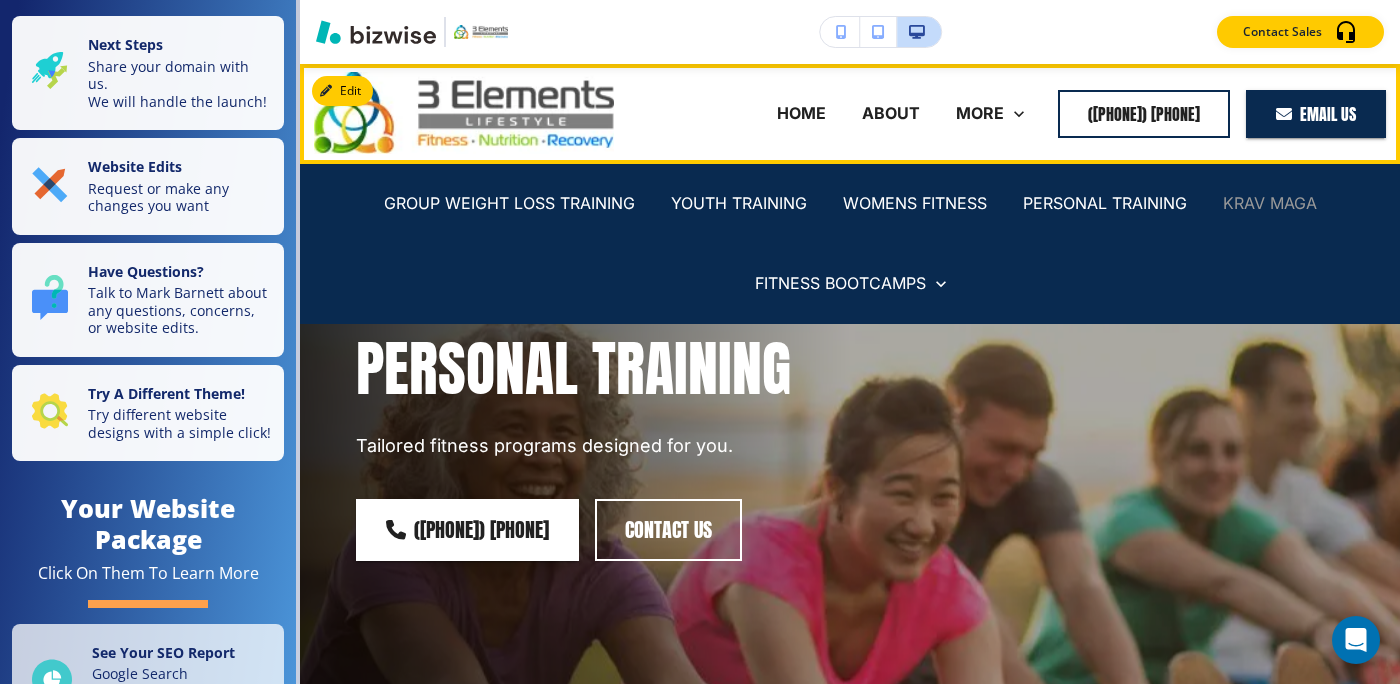 click on "KRAV MAGA" at bounding box center [1270, 203] 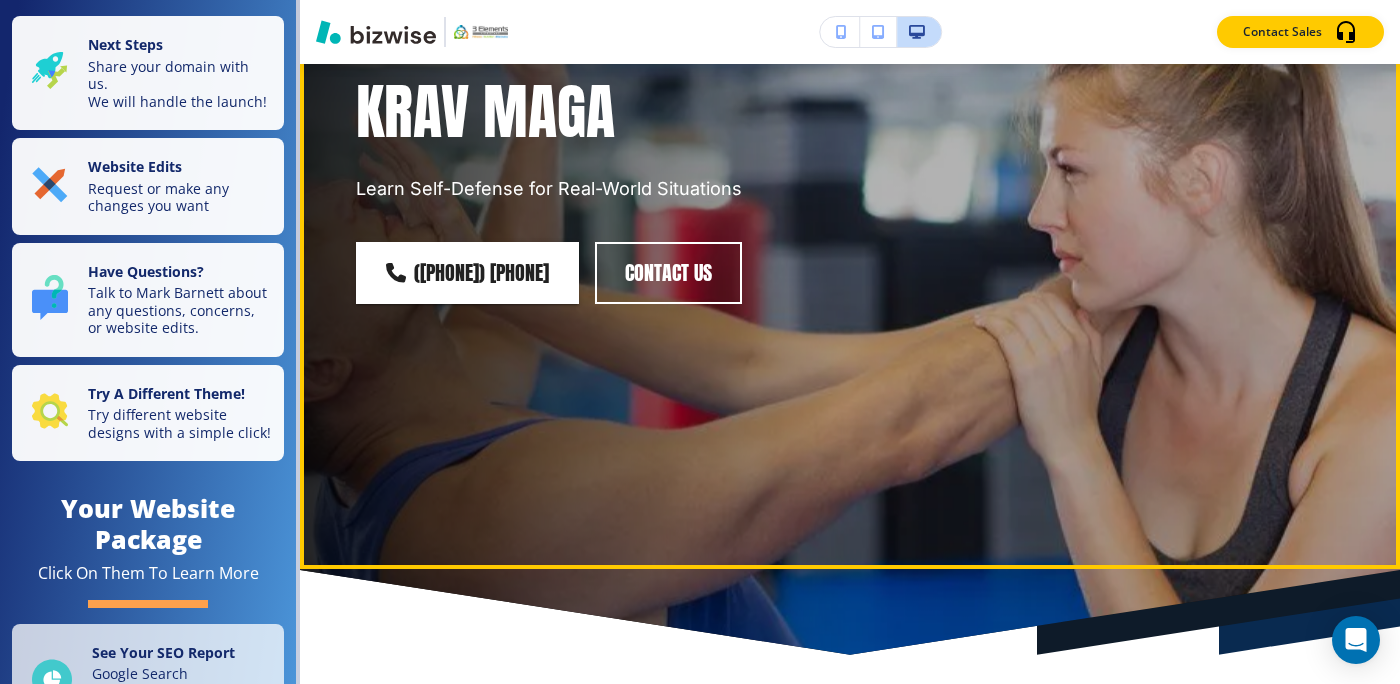scroll, scrollTop: 0, scrollLeft: 0, axis: both 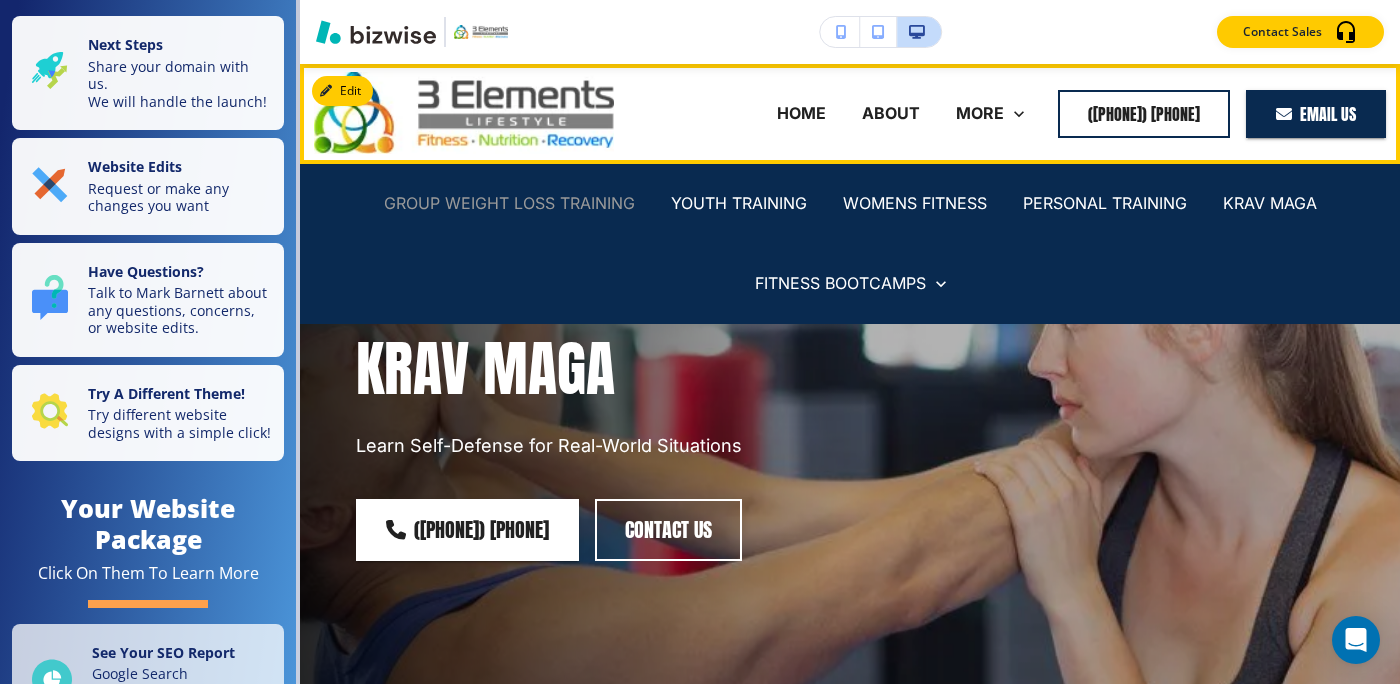 click on "GROUP WEIGHT LOSS TRAINING" at bounding box center (509, 203) 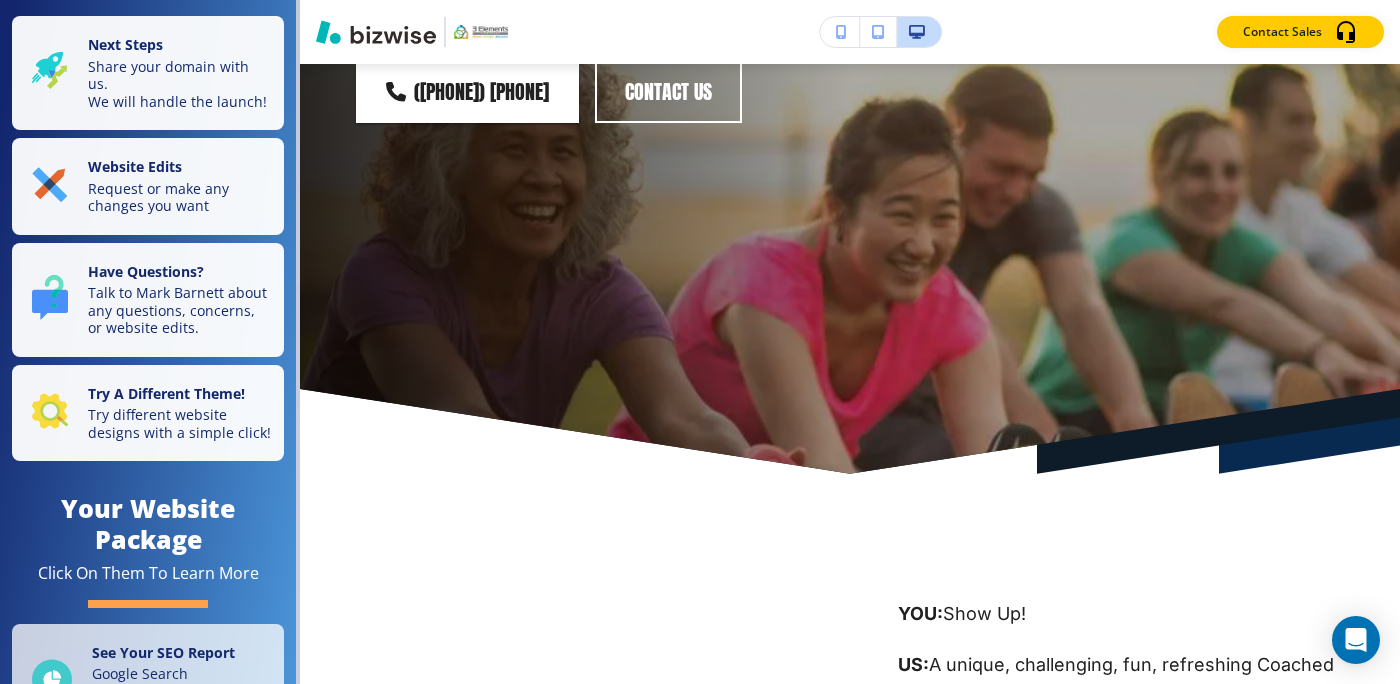 scroll, scrollTop: 0, scrollLeft: 0, axis: both 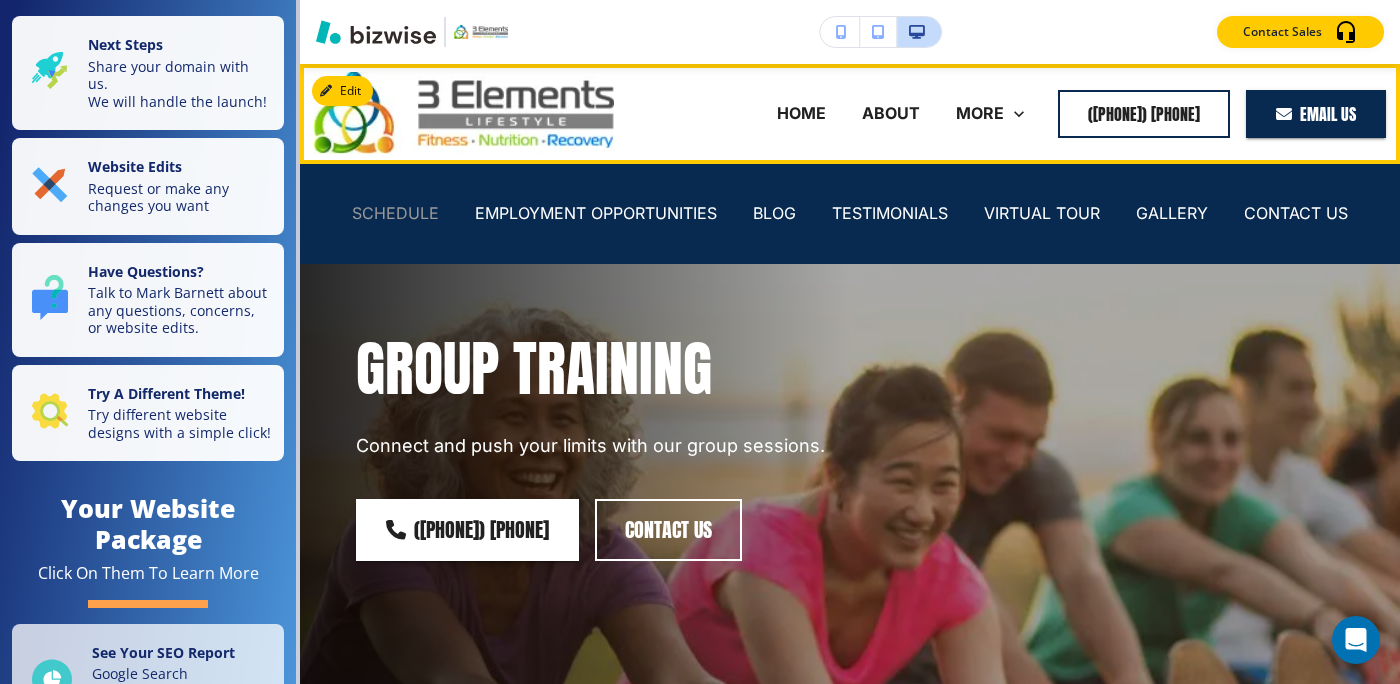 click on "SCHEDULE" at bounding box center [395, 213] 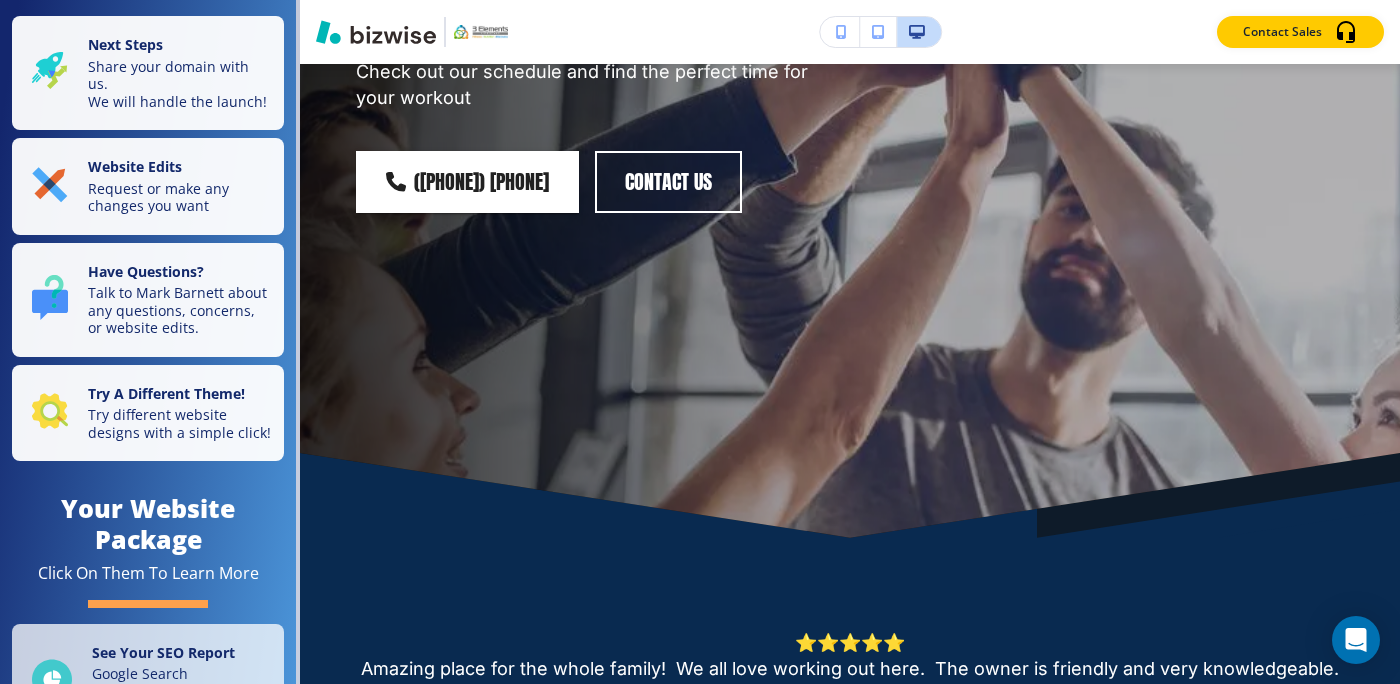 scroll, scrollTop: 0, scrollLeft: 0, axis: both 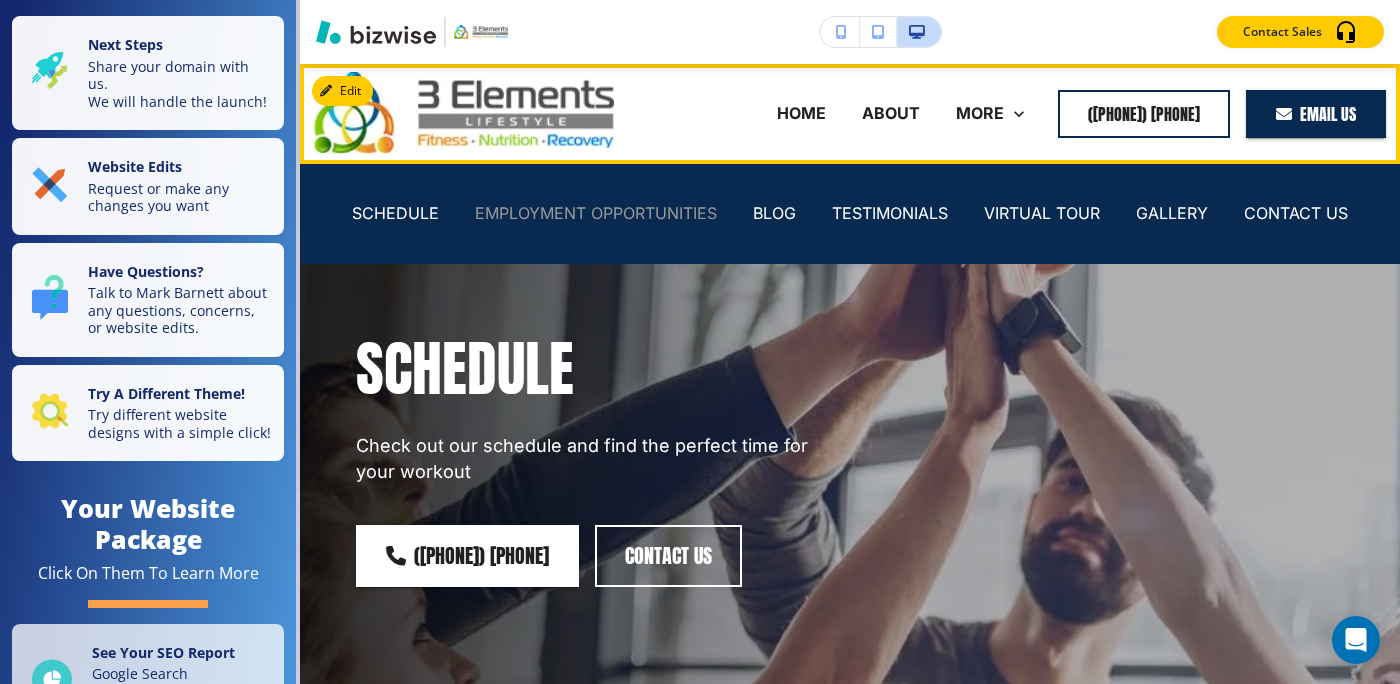 click on "EMPLOYMENT OPPORTUNITIES" at bounding box center [596, 213] 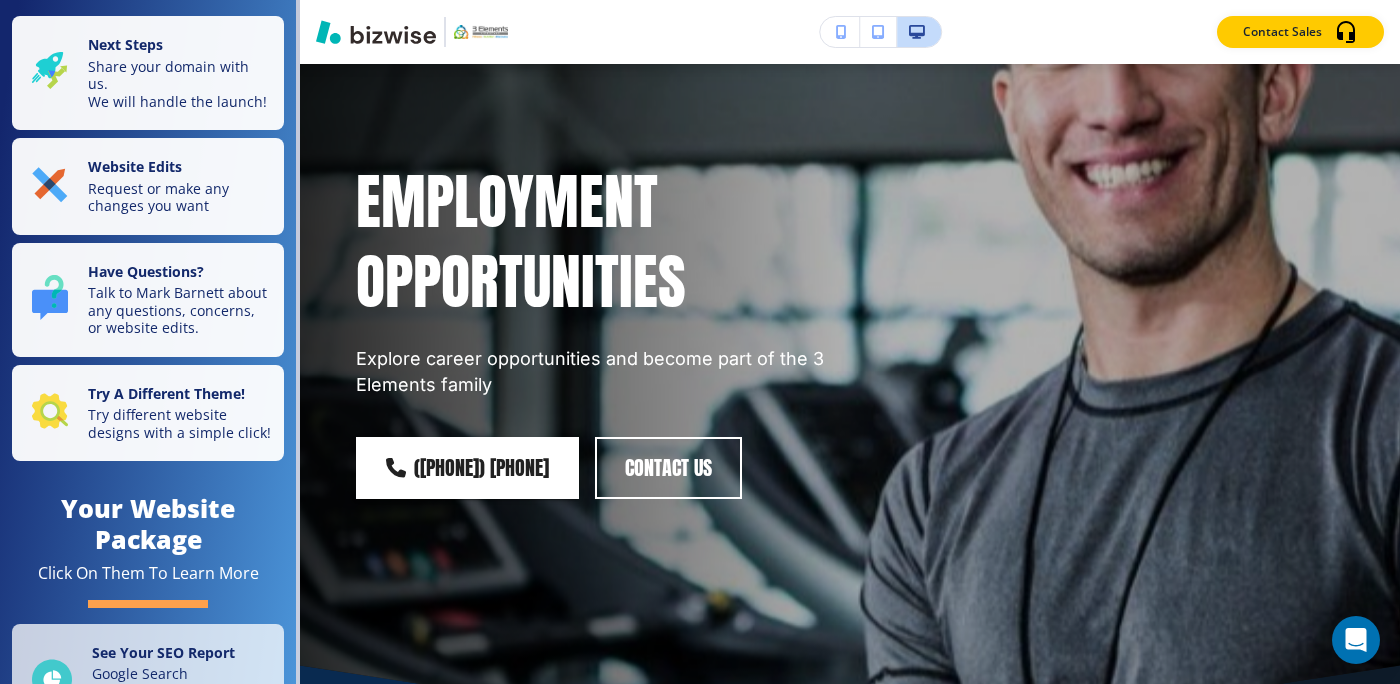 scroll, scrollTop: 0, scrollLeft: 0, axis: both 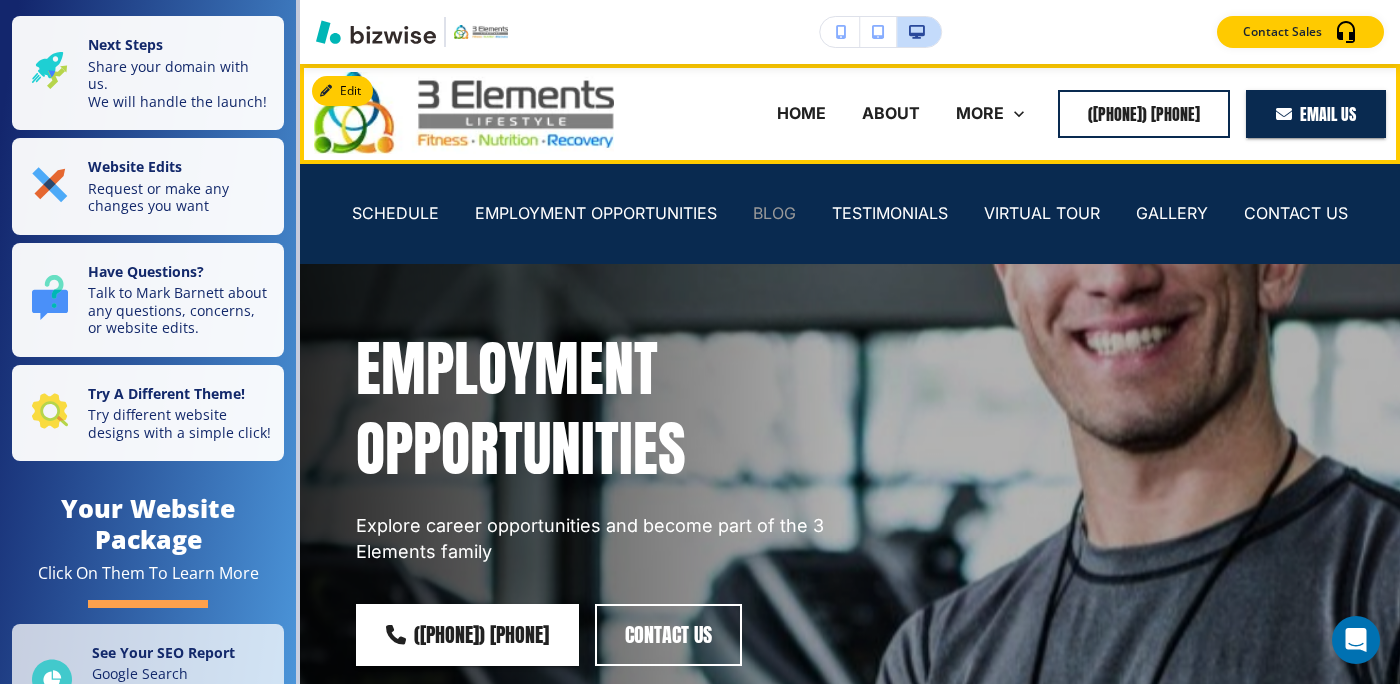 click on "BLOG" at bounding box center [774, 213] 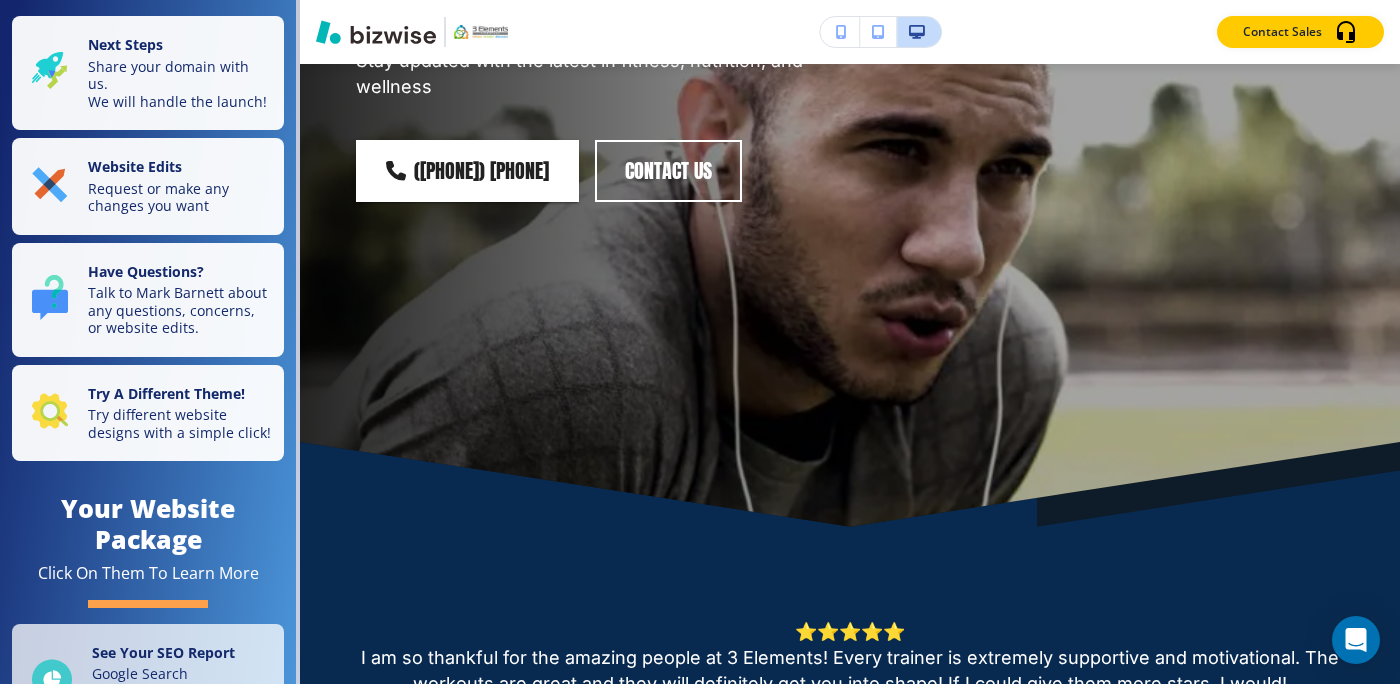 scroll, scrollTop: 0, scrollLeft: 0, axis: both 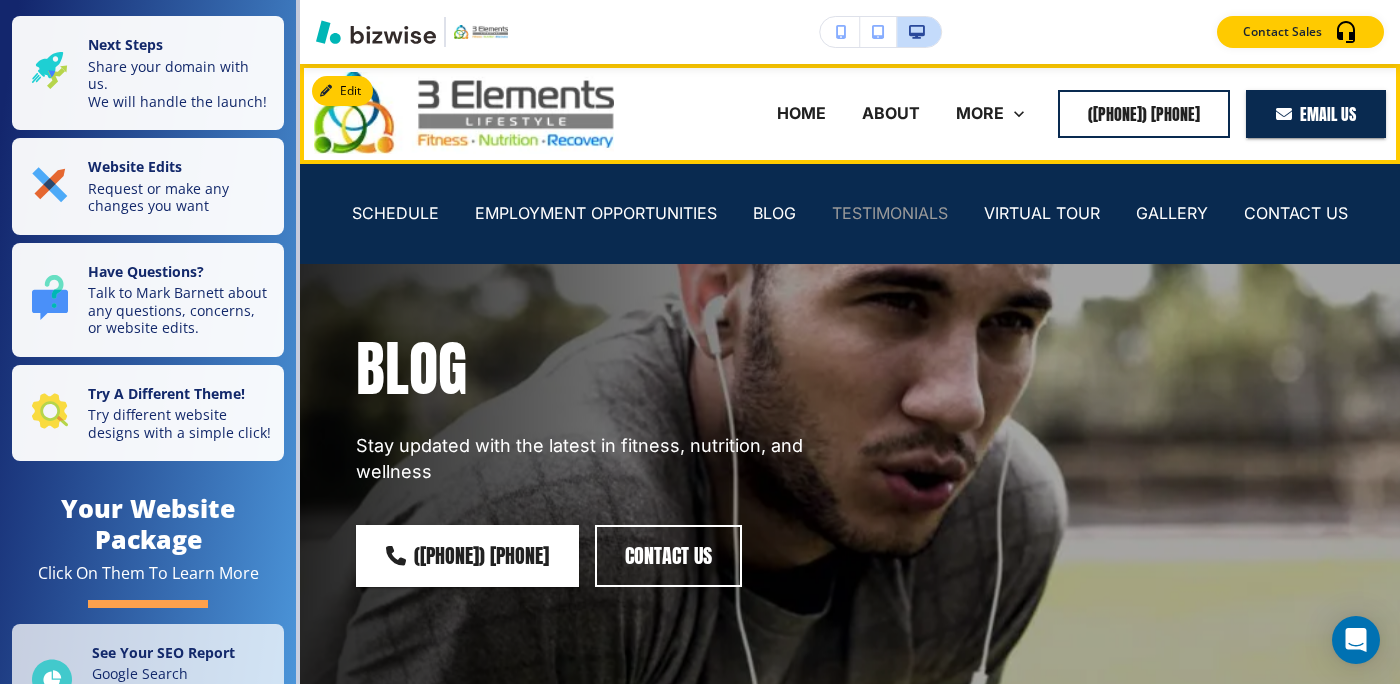 click on "TESTIMONIALS" at bounding box center [890, 213] 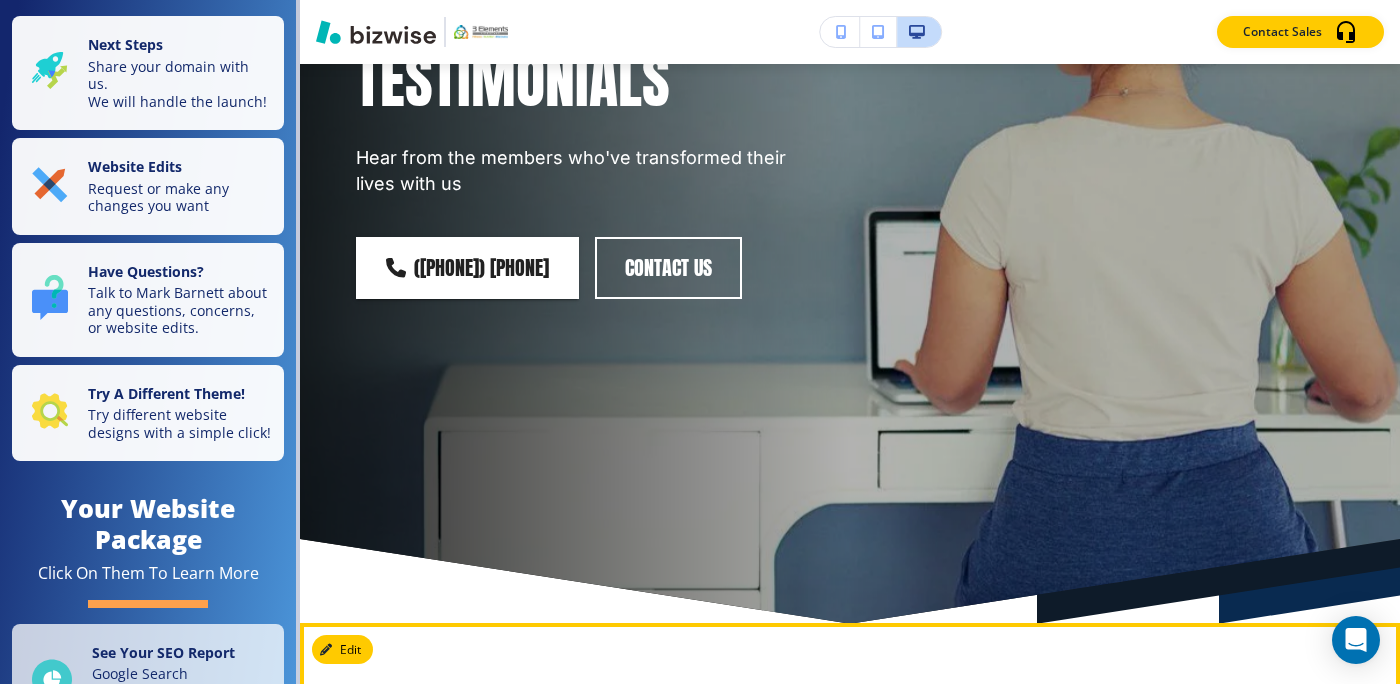 scroll, scrollTop: 0, scrollLeft: 0, axis: both 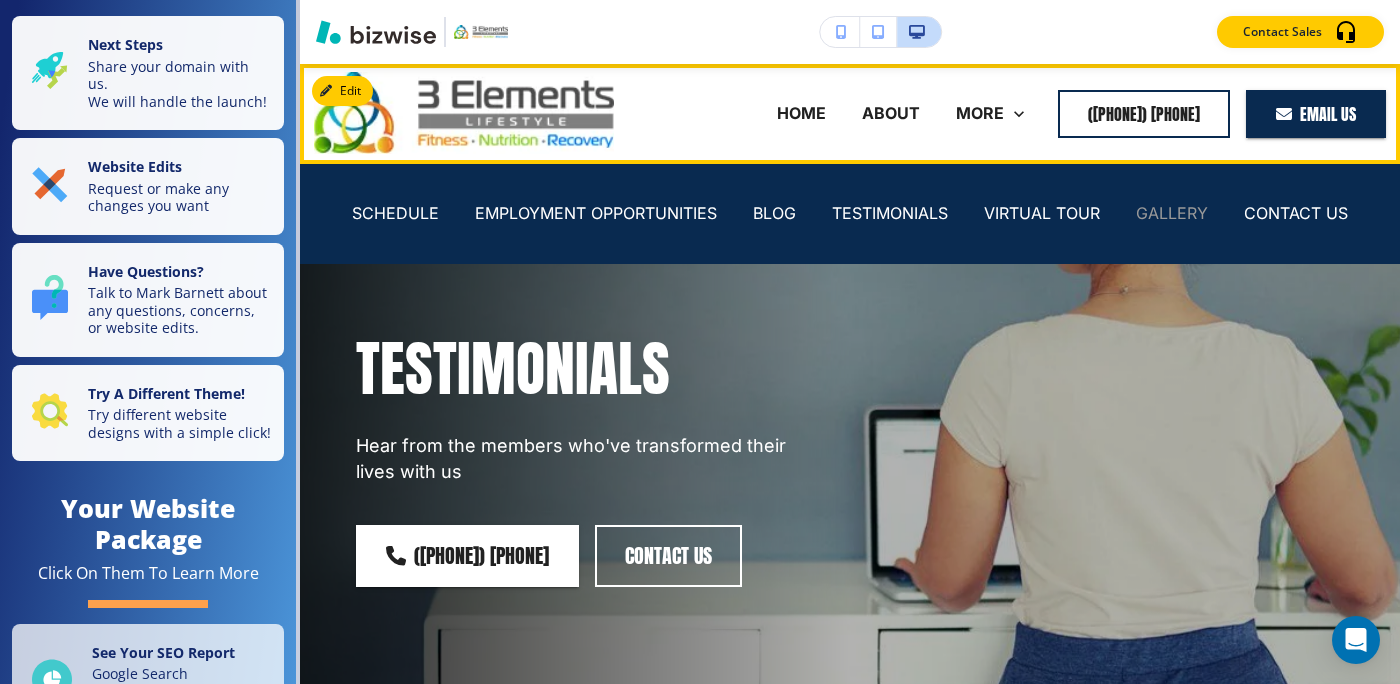 click on "GALLERY" at bounding box center [1172, 213] 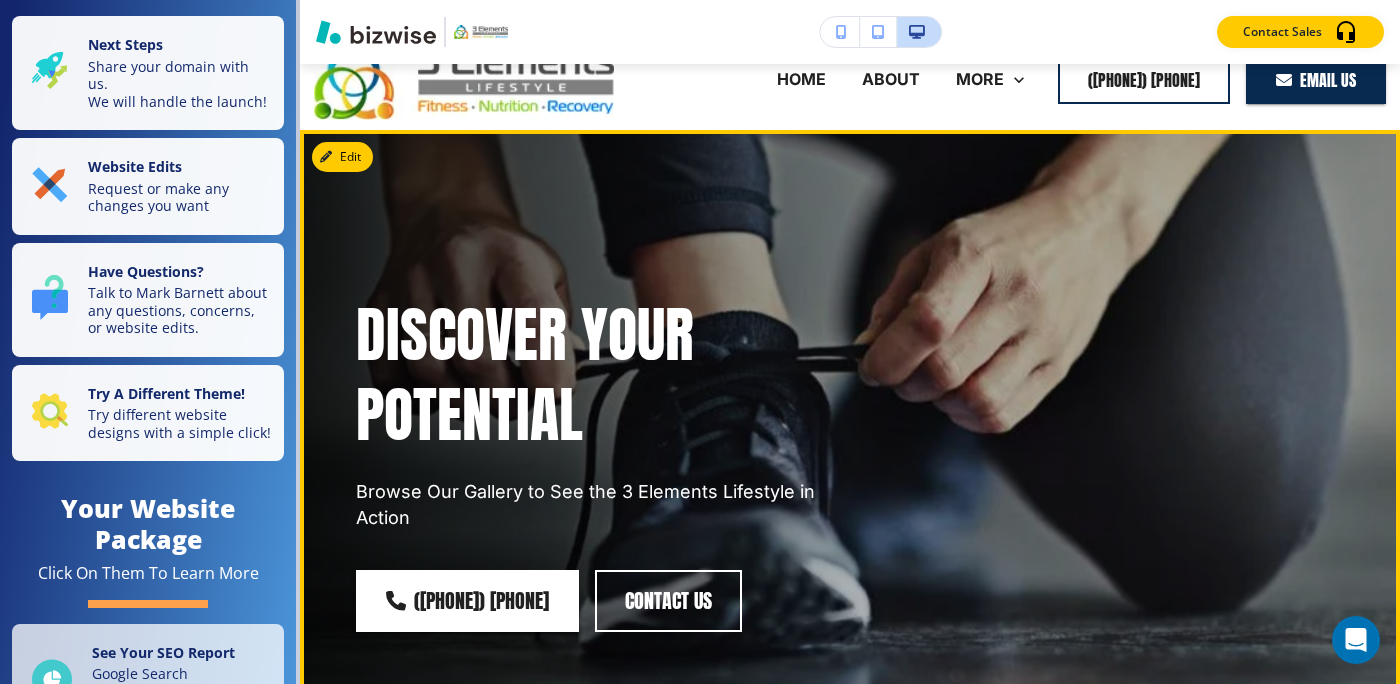 scroll, scrollTop: 0, scrollLeft: 0, axis: both 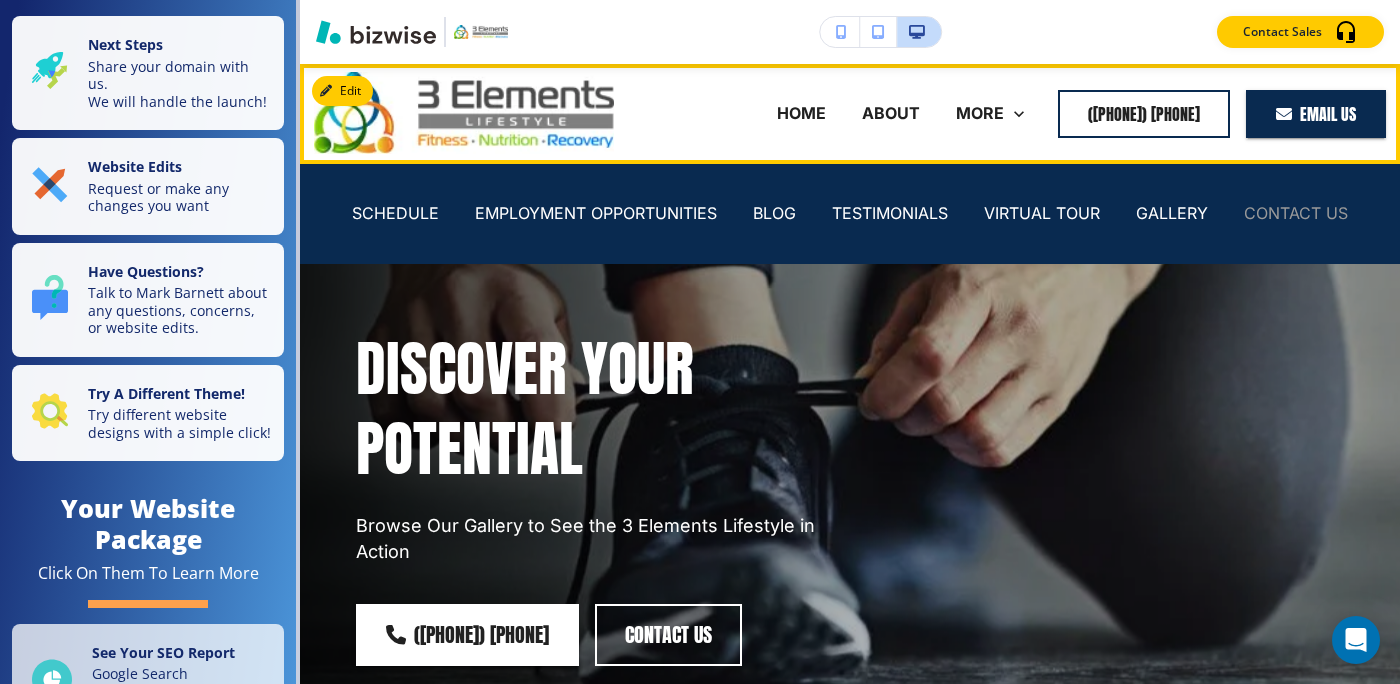 click on "CONTACT US" at bounding box center (1296, 213) 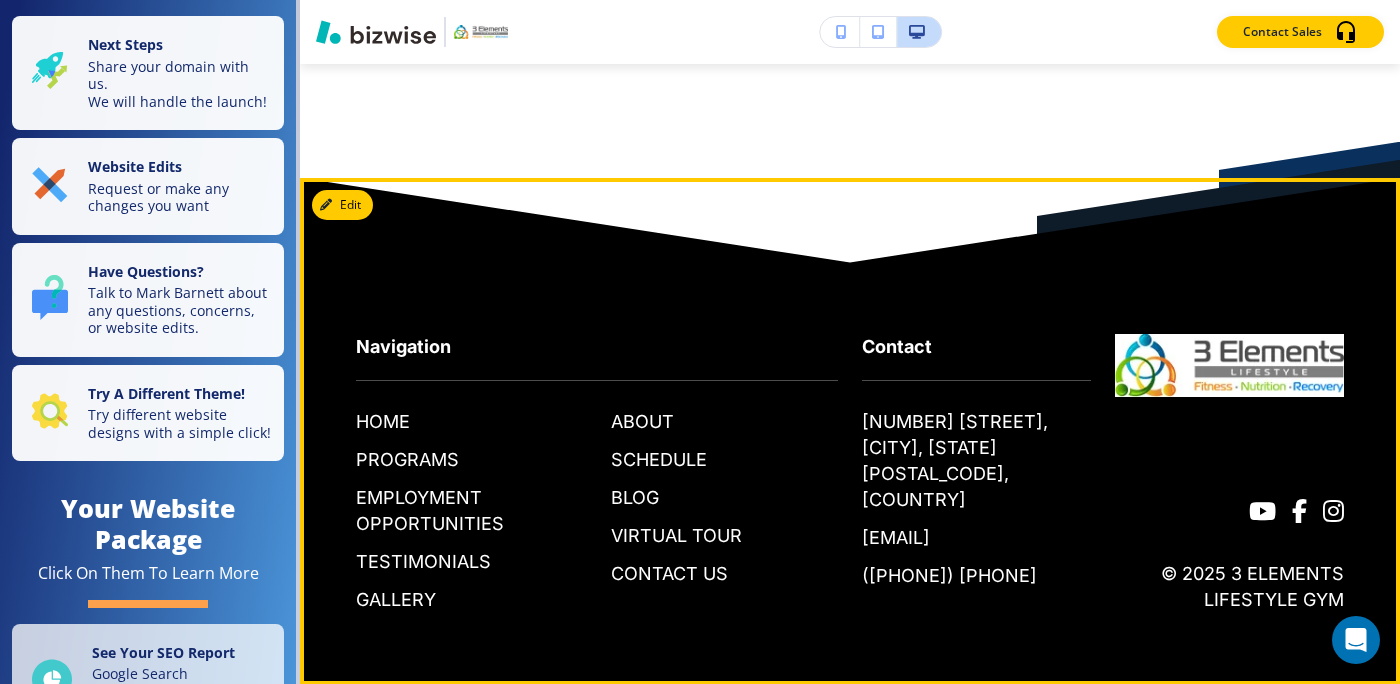 scroll, scrollTop: 4582, scrollLeft: 0, axis: vertical 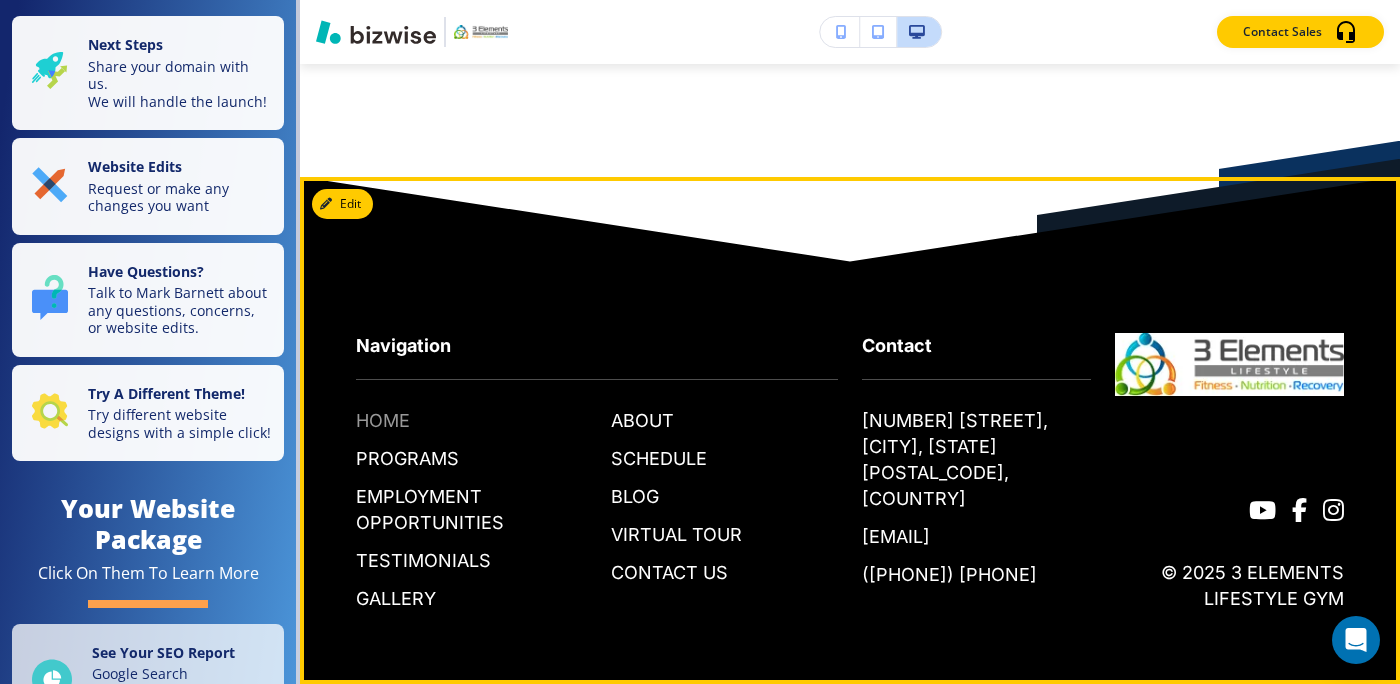 click on "HOME" at bounding box center [383, 421] 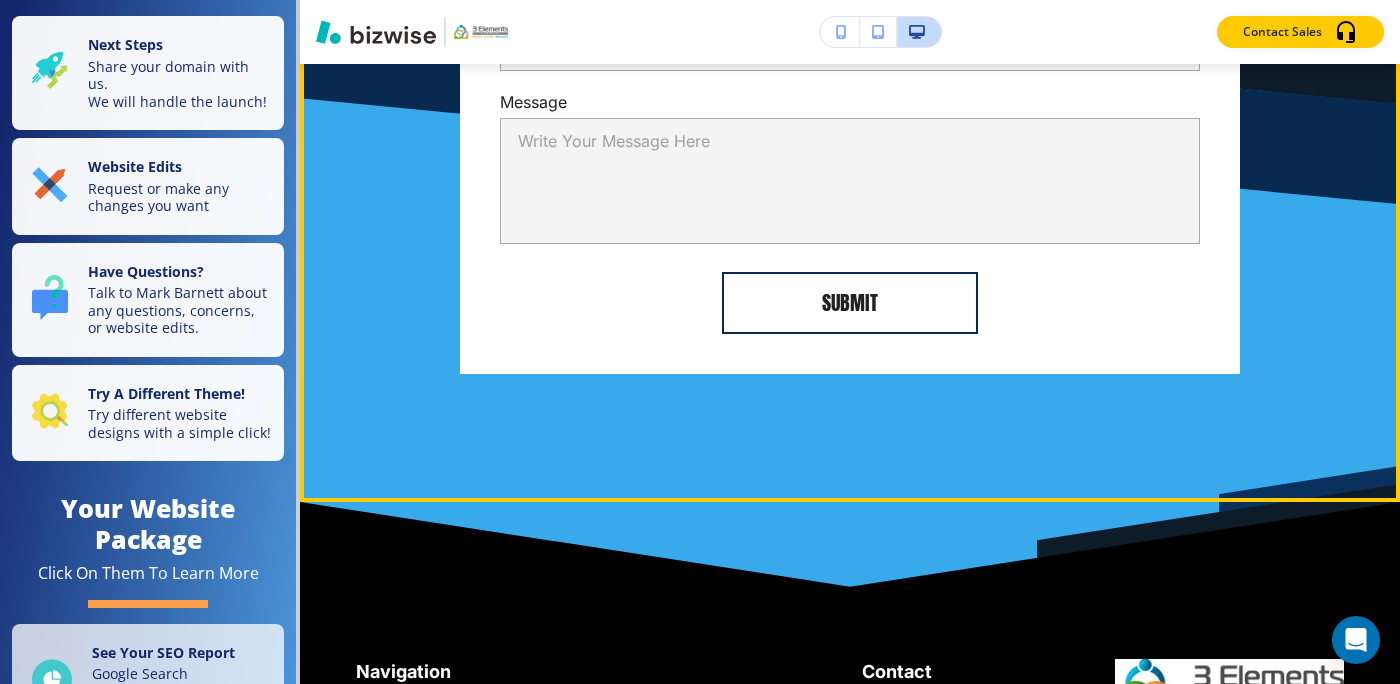 scroll, scrollTop: 13647, scrollLeft: 0, axis: vertical 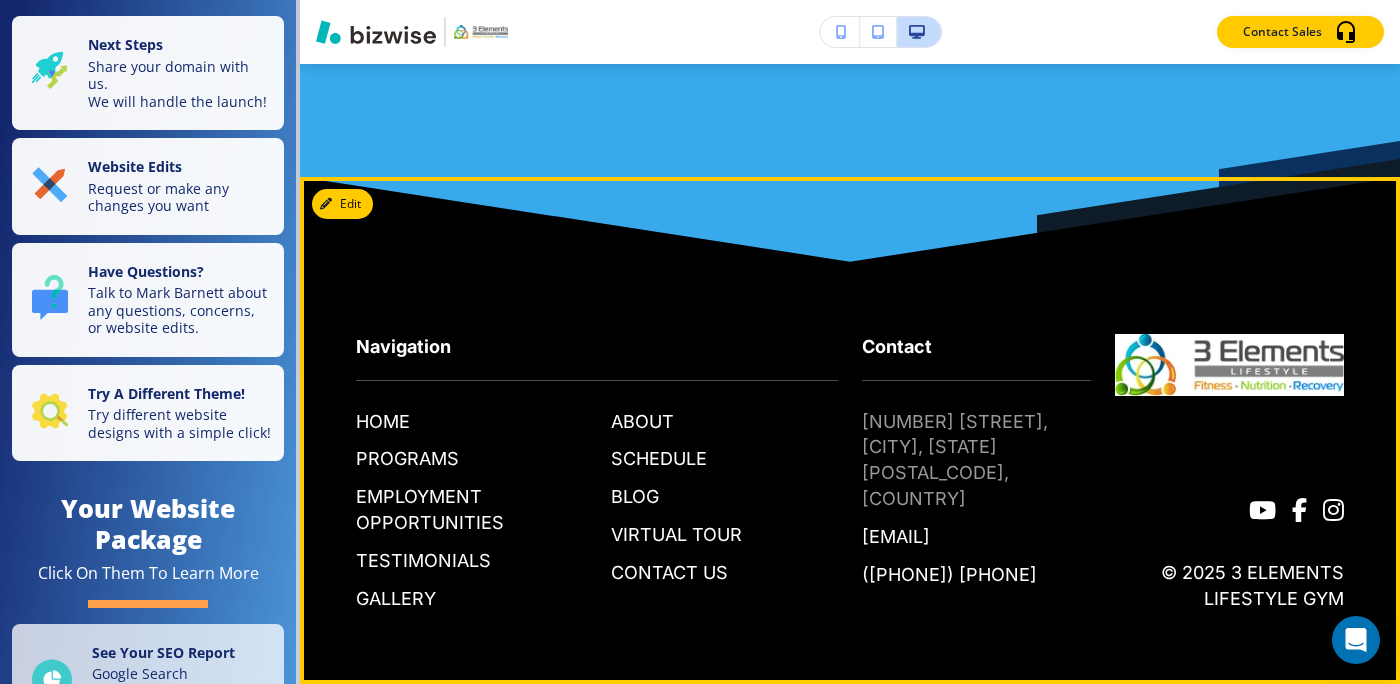 click on "[NUMBER] [STREET], [CITY], [POSTAL_CODE], [COUNTRY]" at bounding box center [976, 461] 